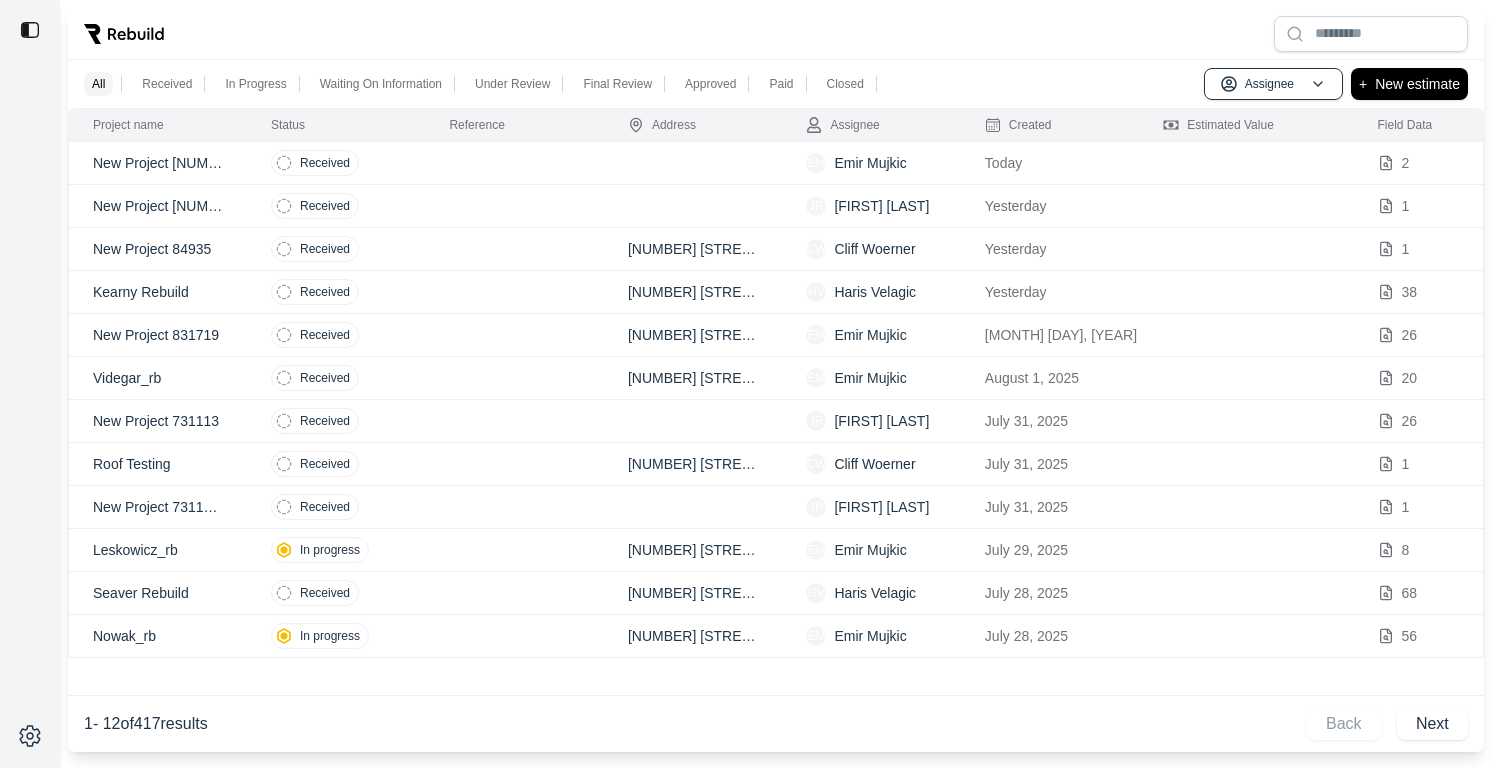 scroll, scrollTop: 0, scrollLeft: 0, axis: both 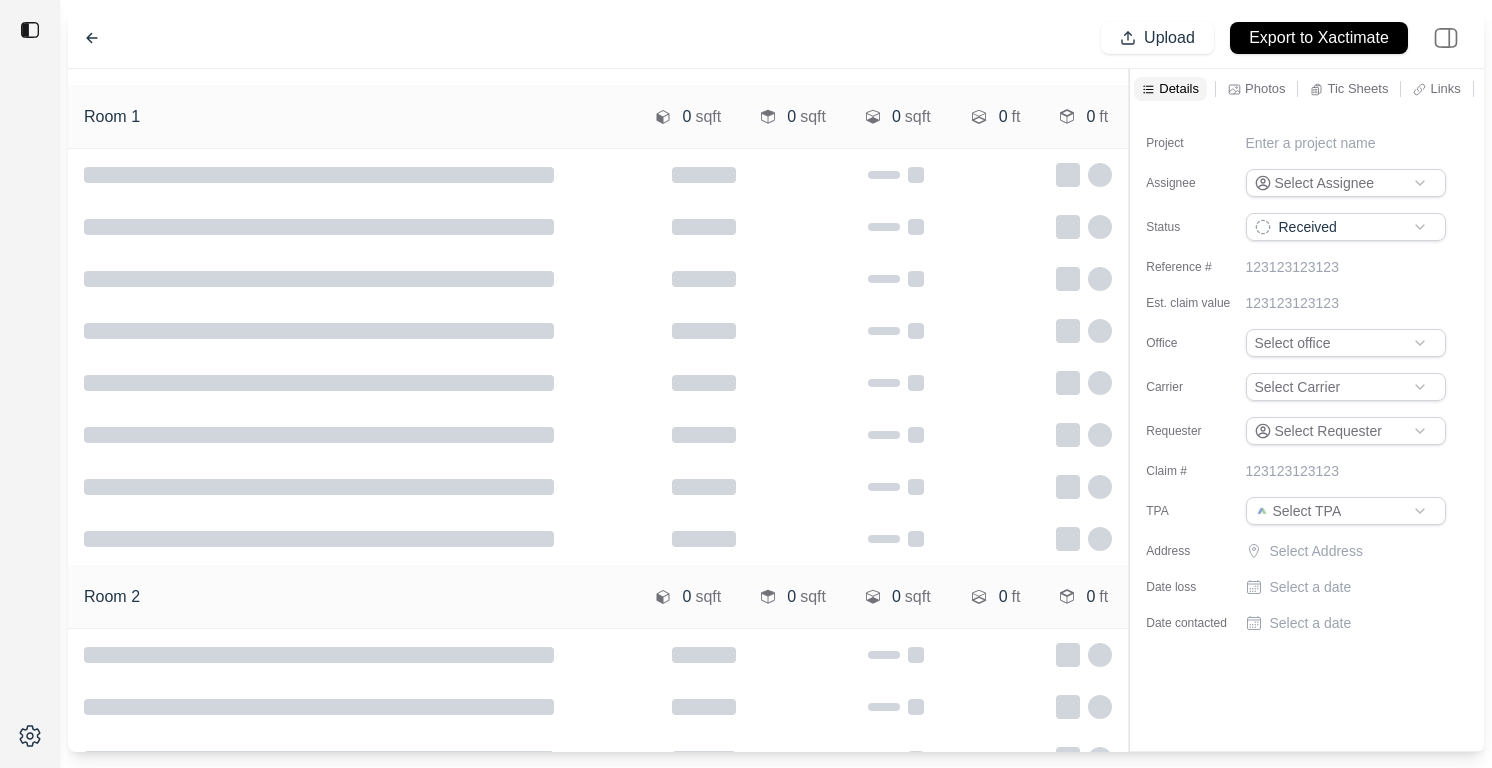 type on "**********" 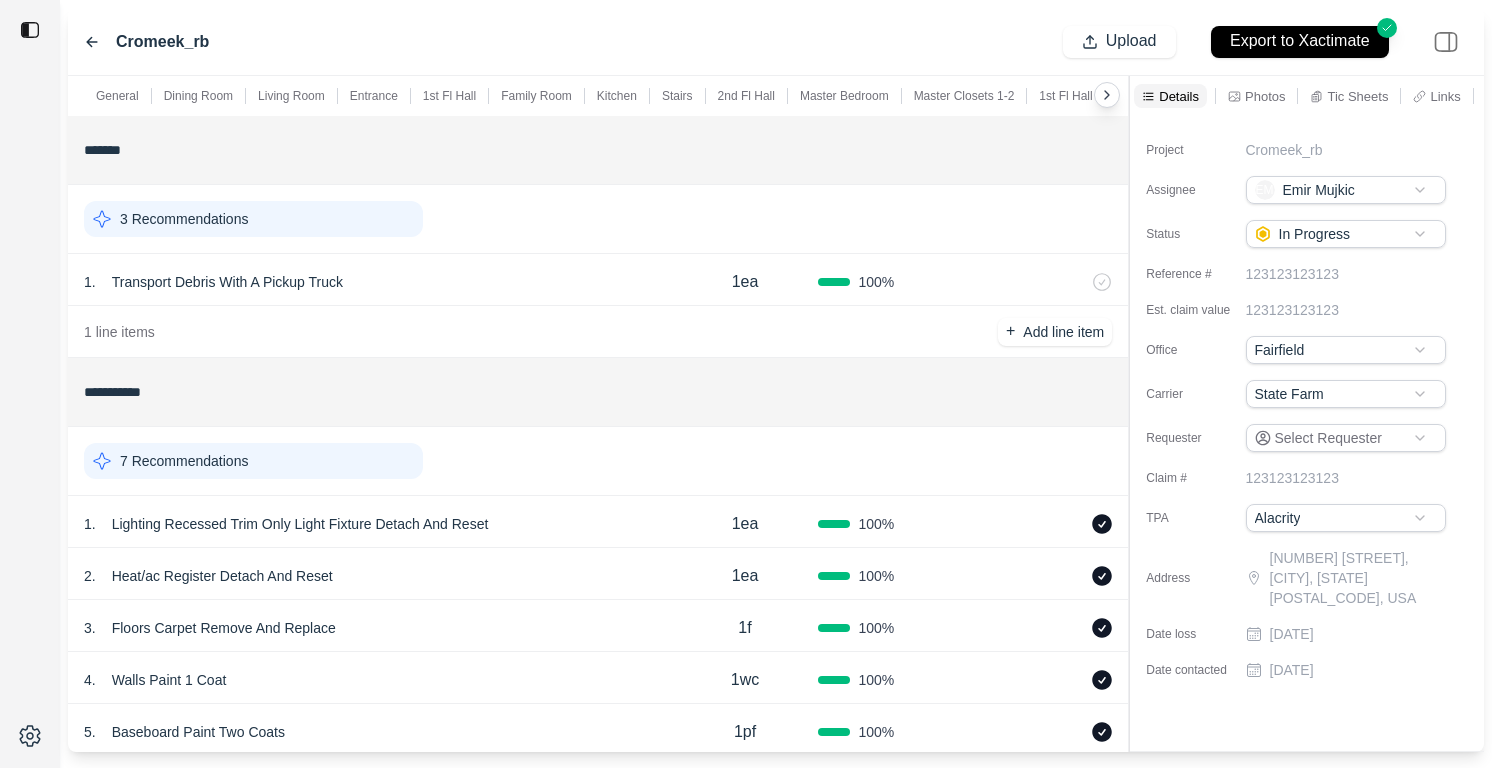 click 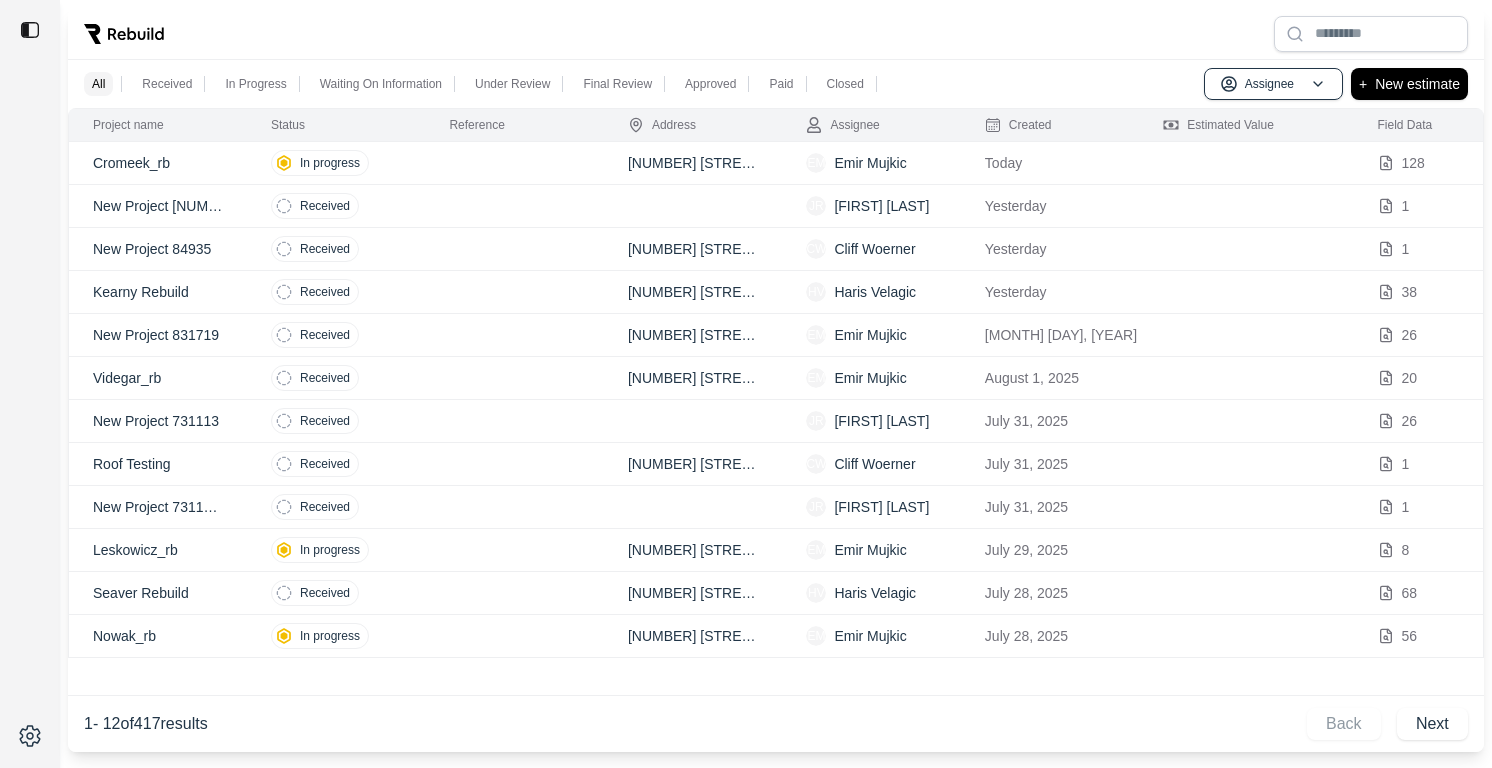 click at bounding box center (514, 163) 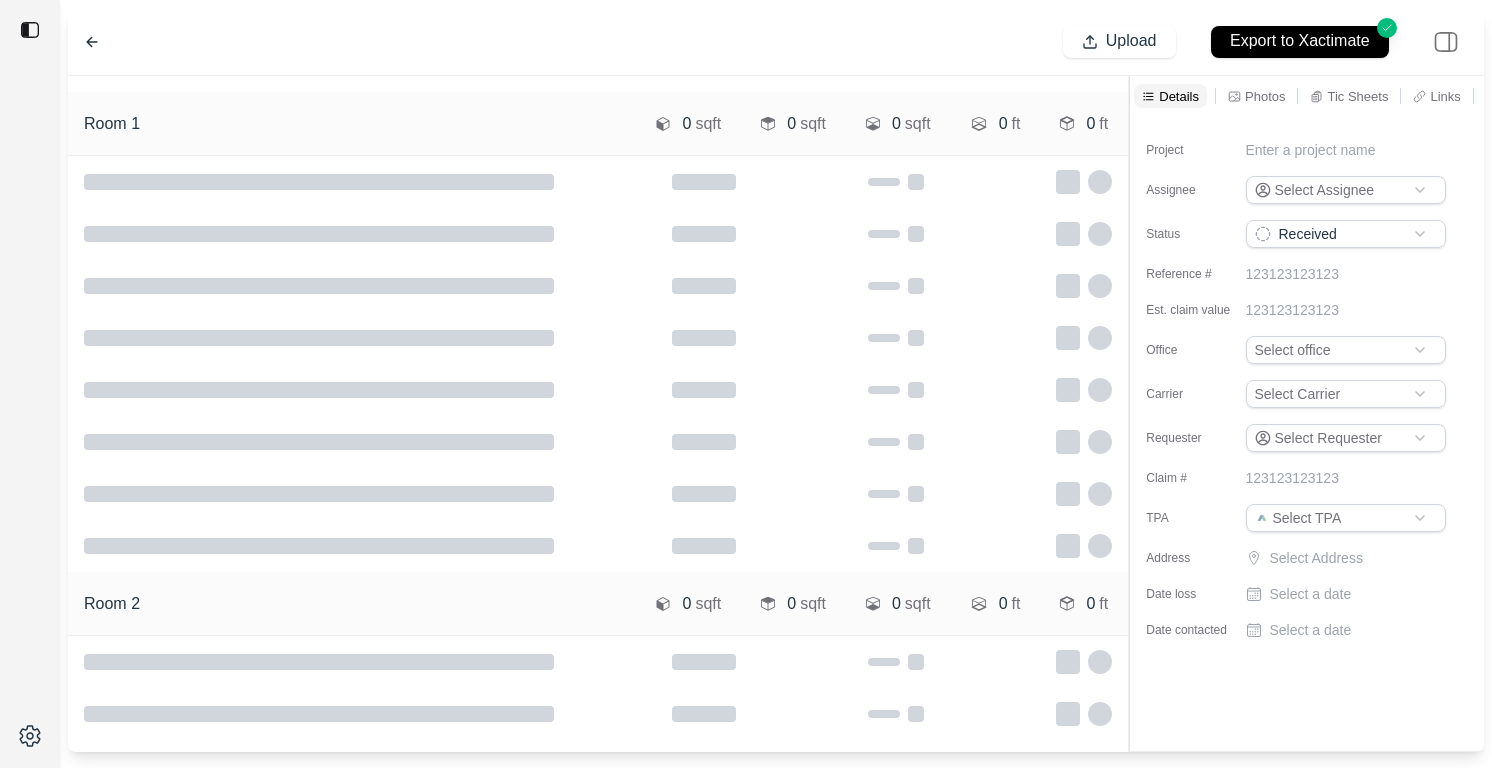 type on "**********" 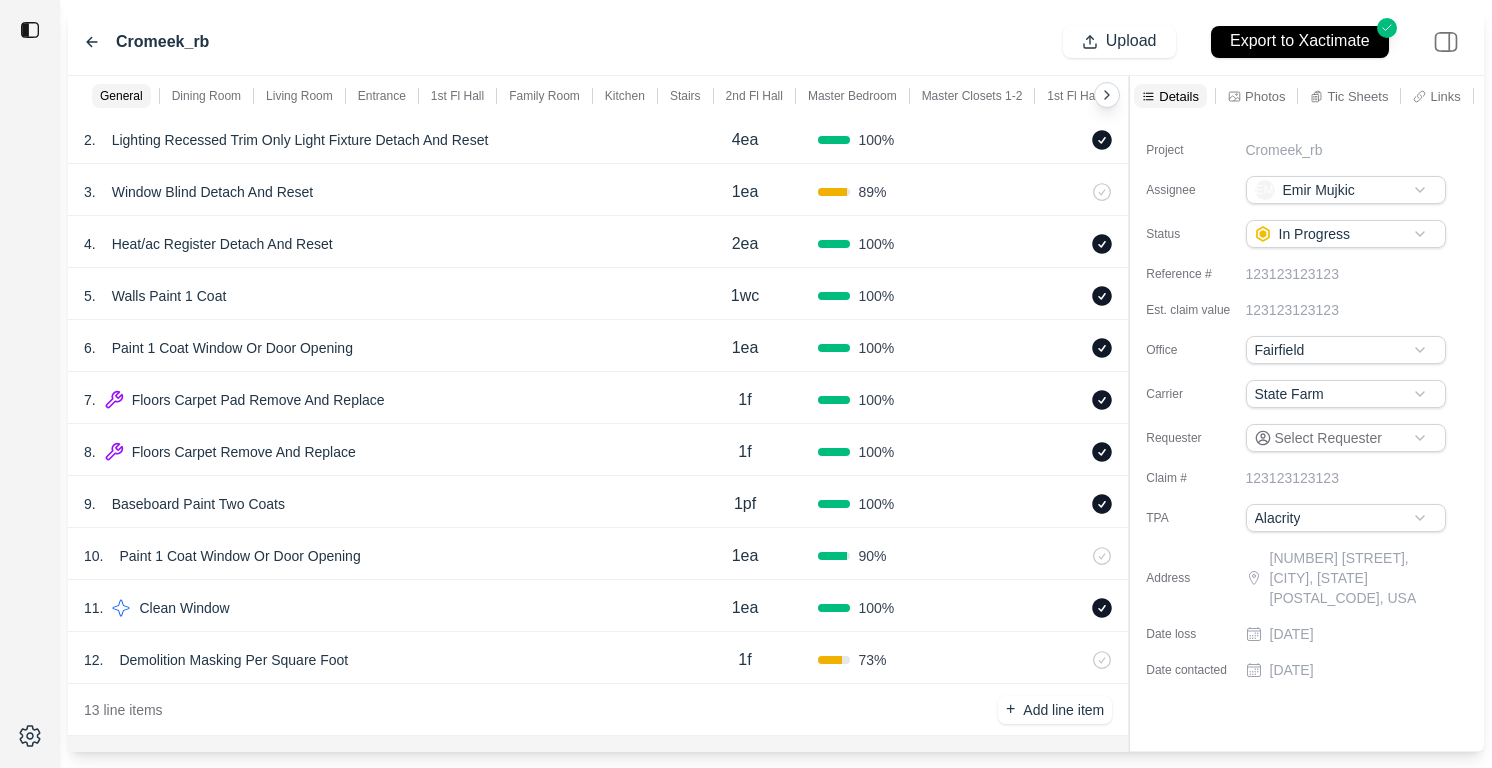 scroll, scrollTop: 2937, scrollLeft: 0, axis: vertical 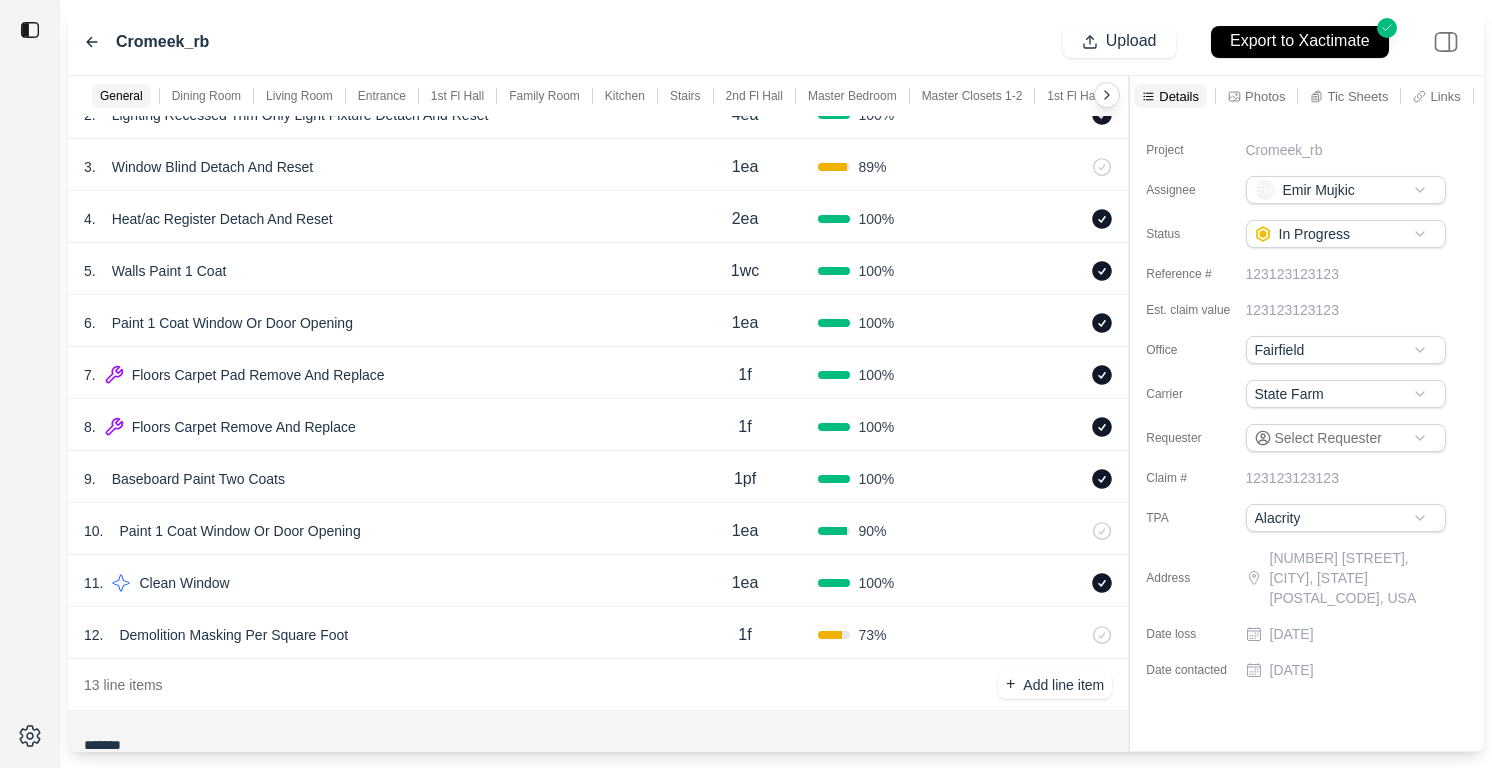 click on "10 . Paint 1 Coat Window Or Door Opening 1ea 90 %" at bounding box center [598, 529] 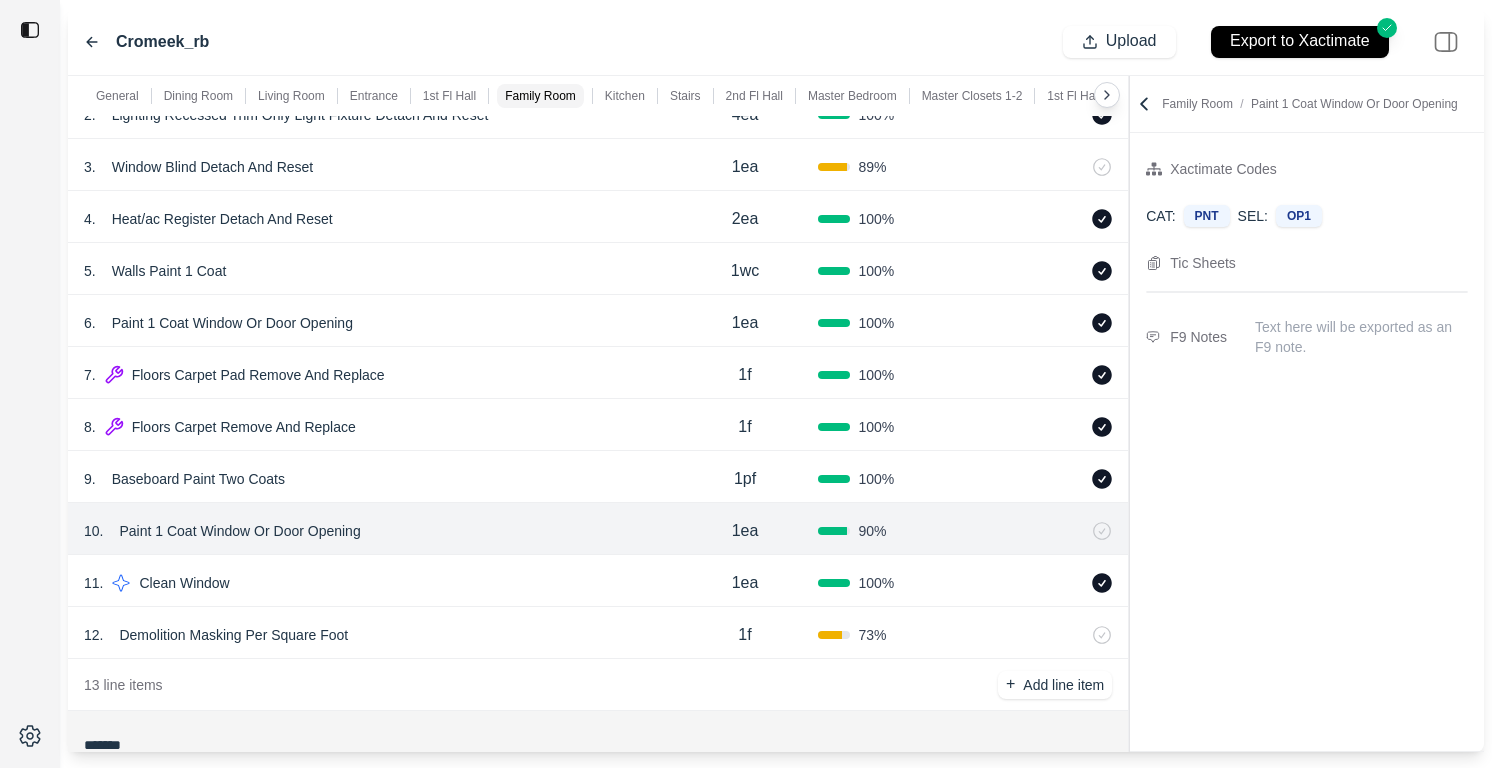 click on "11 . Clean Window" at bounding box center [378, 583] 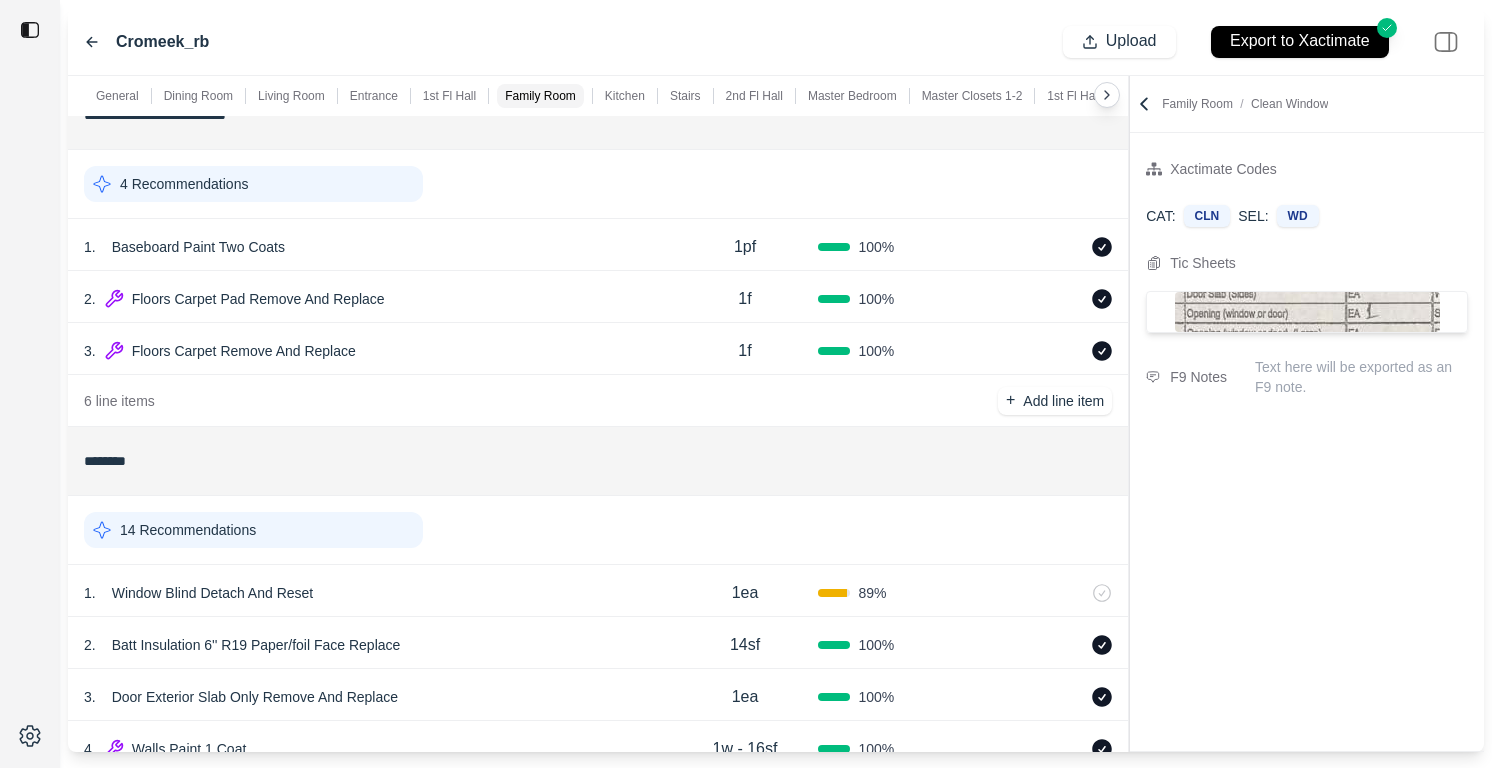 scroll, scrollTop: 5697, scrollLeft: 0, axis: vertical 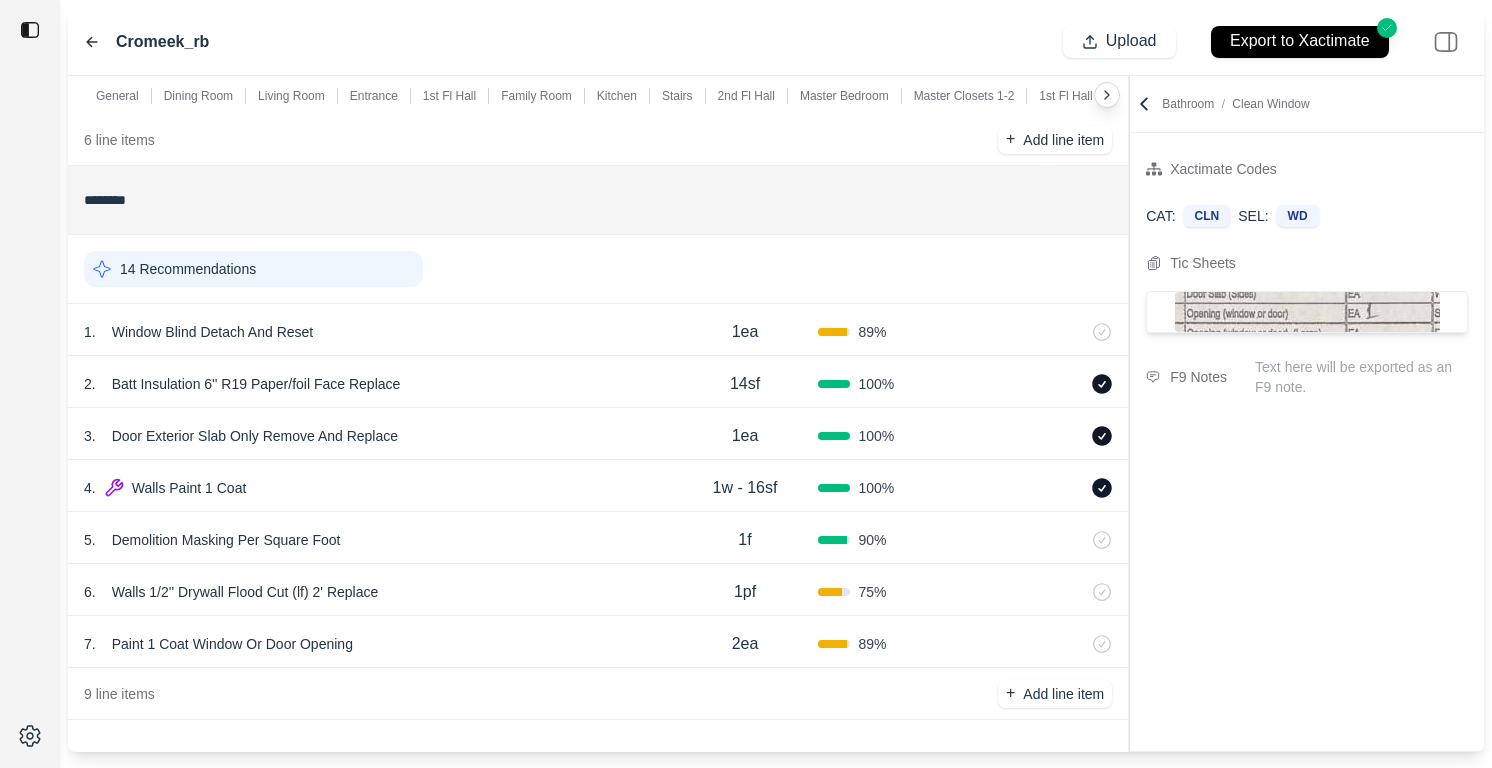 click on "14   Recommendations" at bounding box center (253, 269) 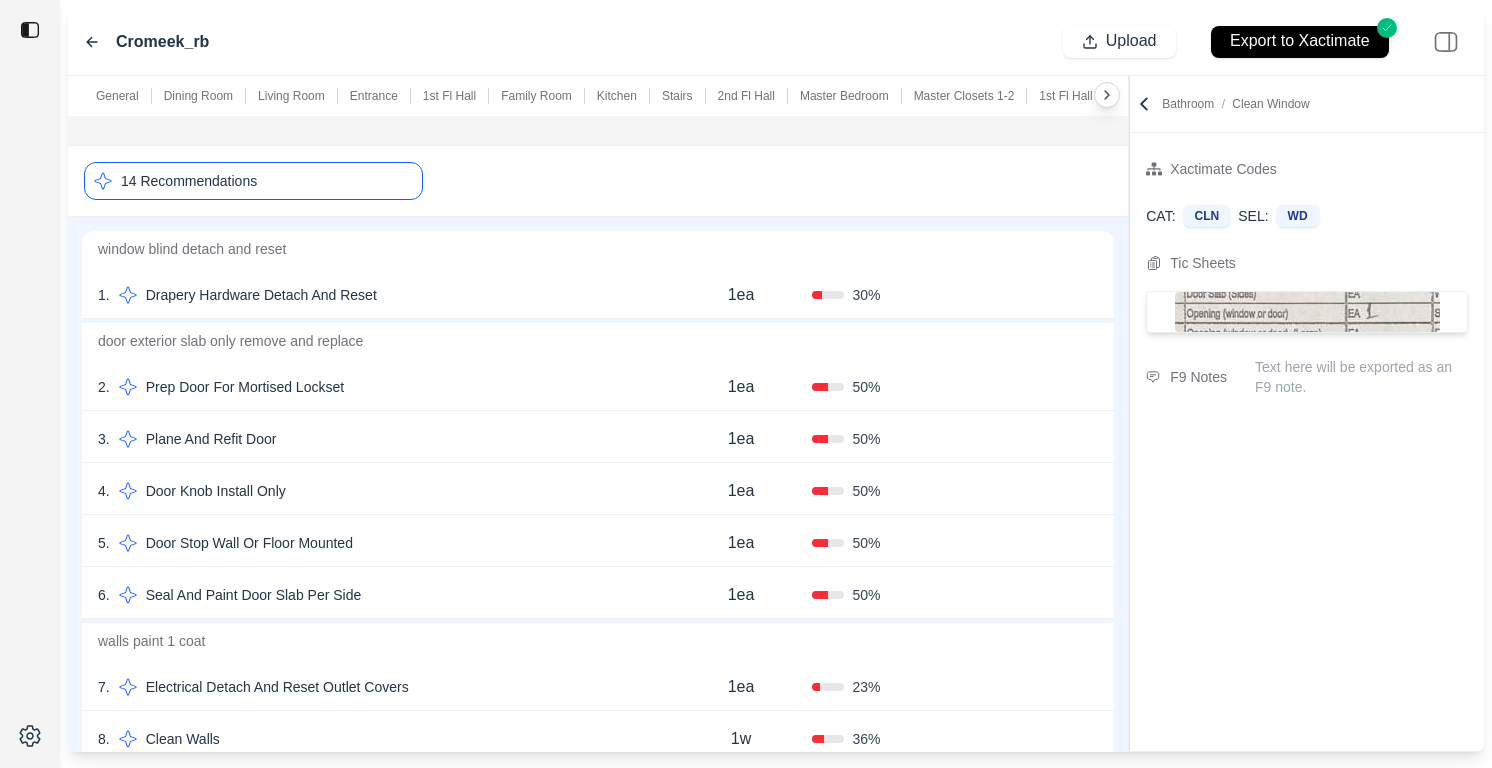 click on "14   Recommendations" at bounding box center [253, 181] 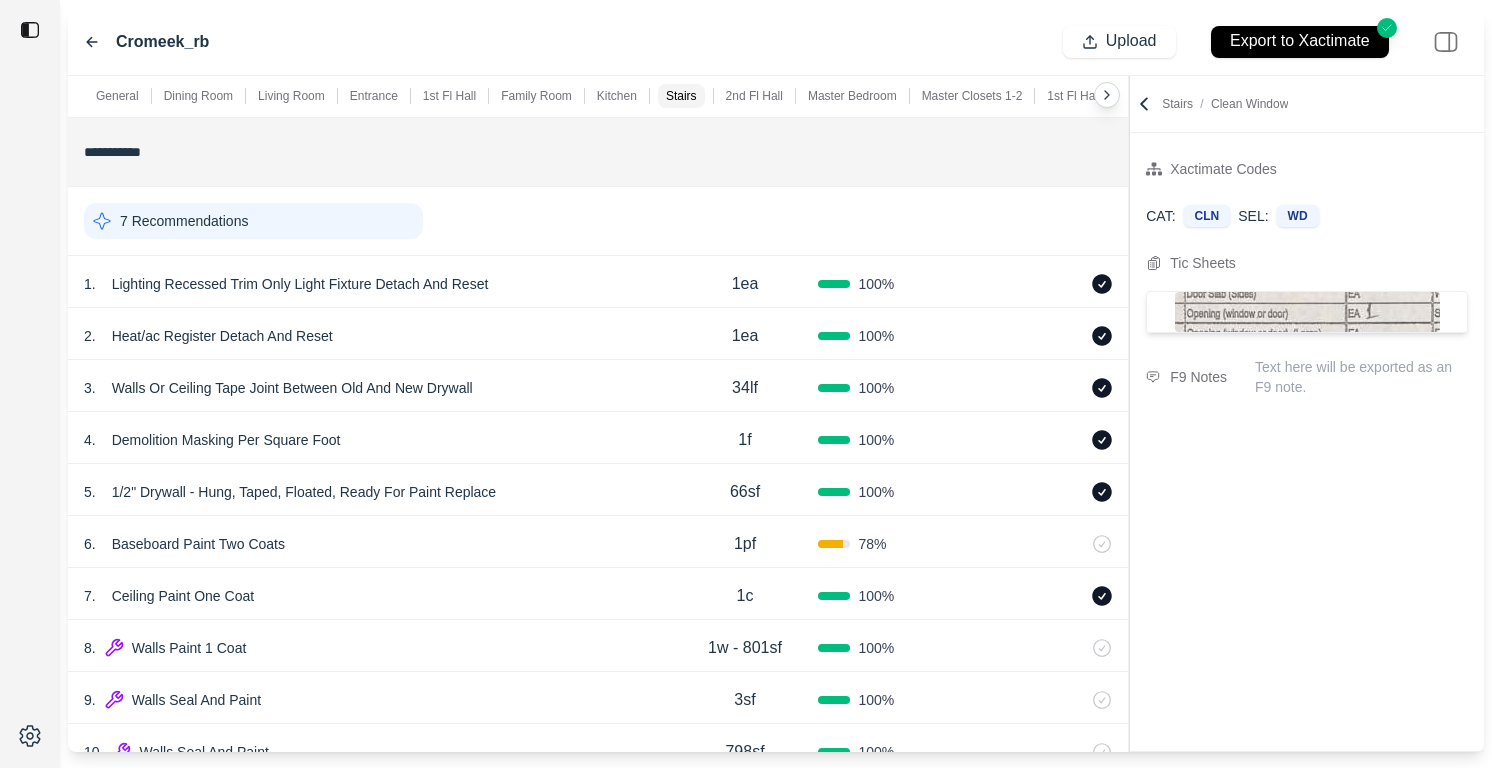 scroll, scrollTop: 0, scrollLeft: 0, axis: both 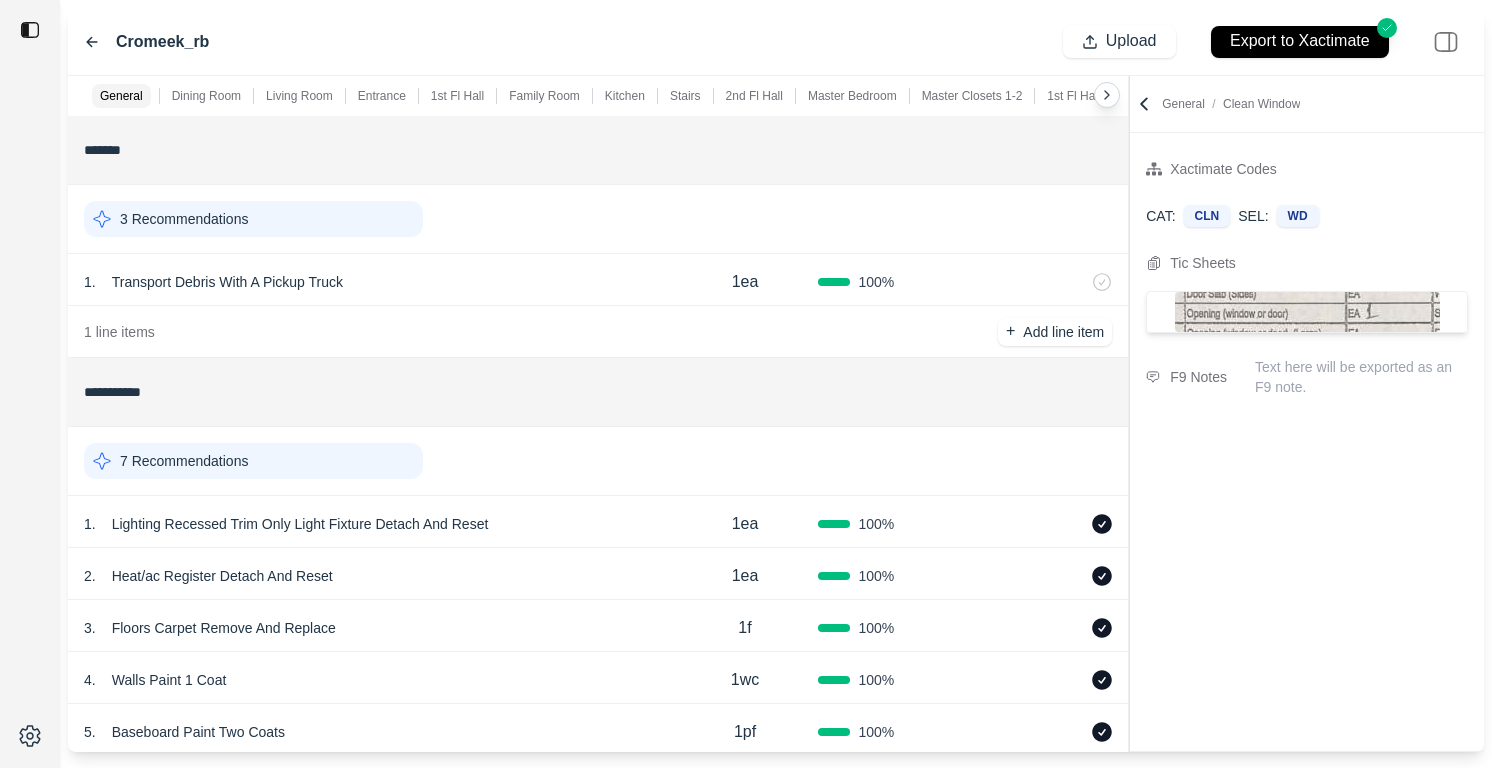 click 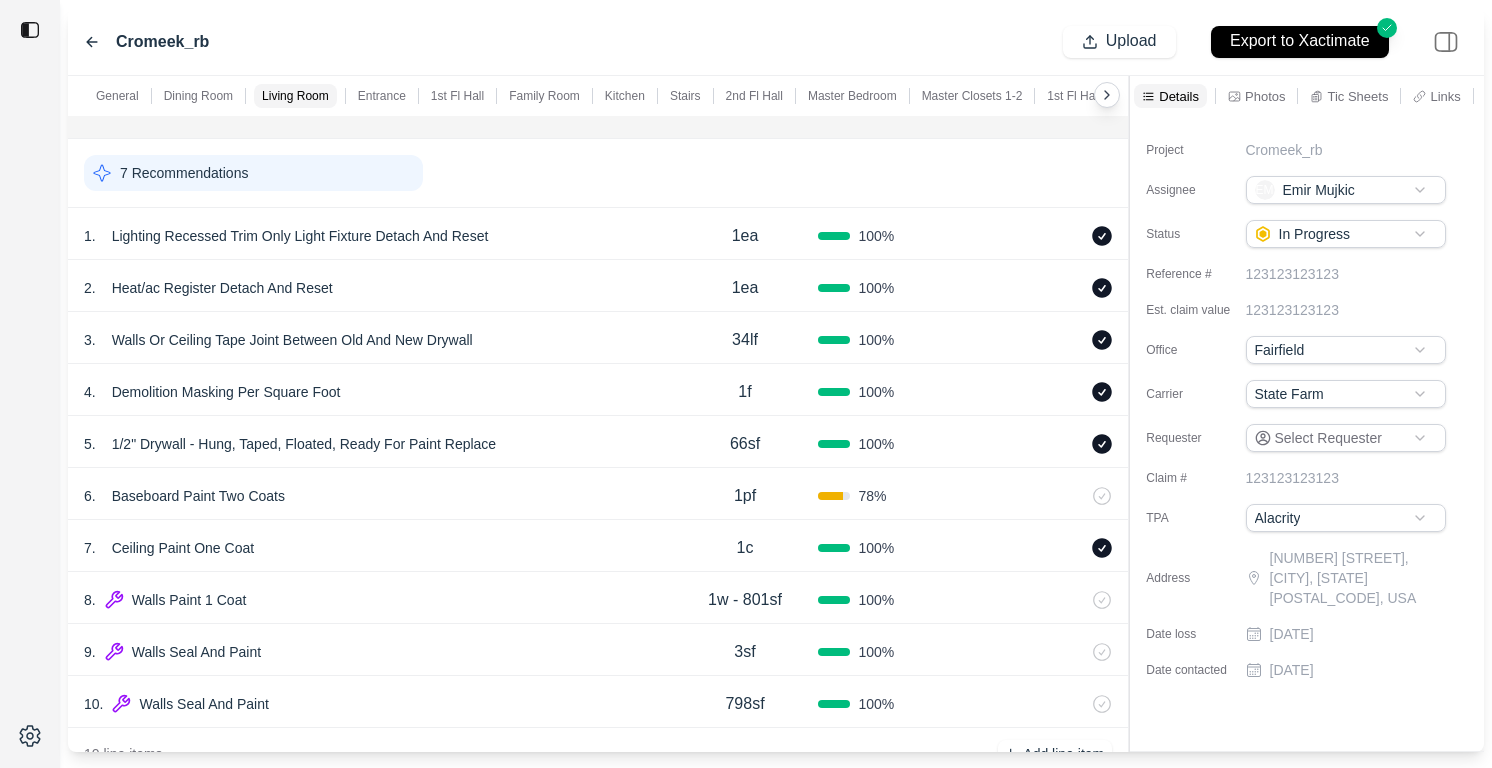 scroll, scrollTop: 859, scrollLeft: 0, axis: vertical 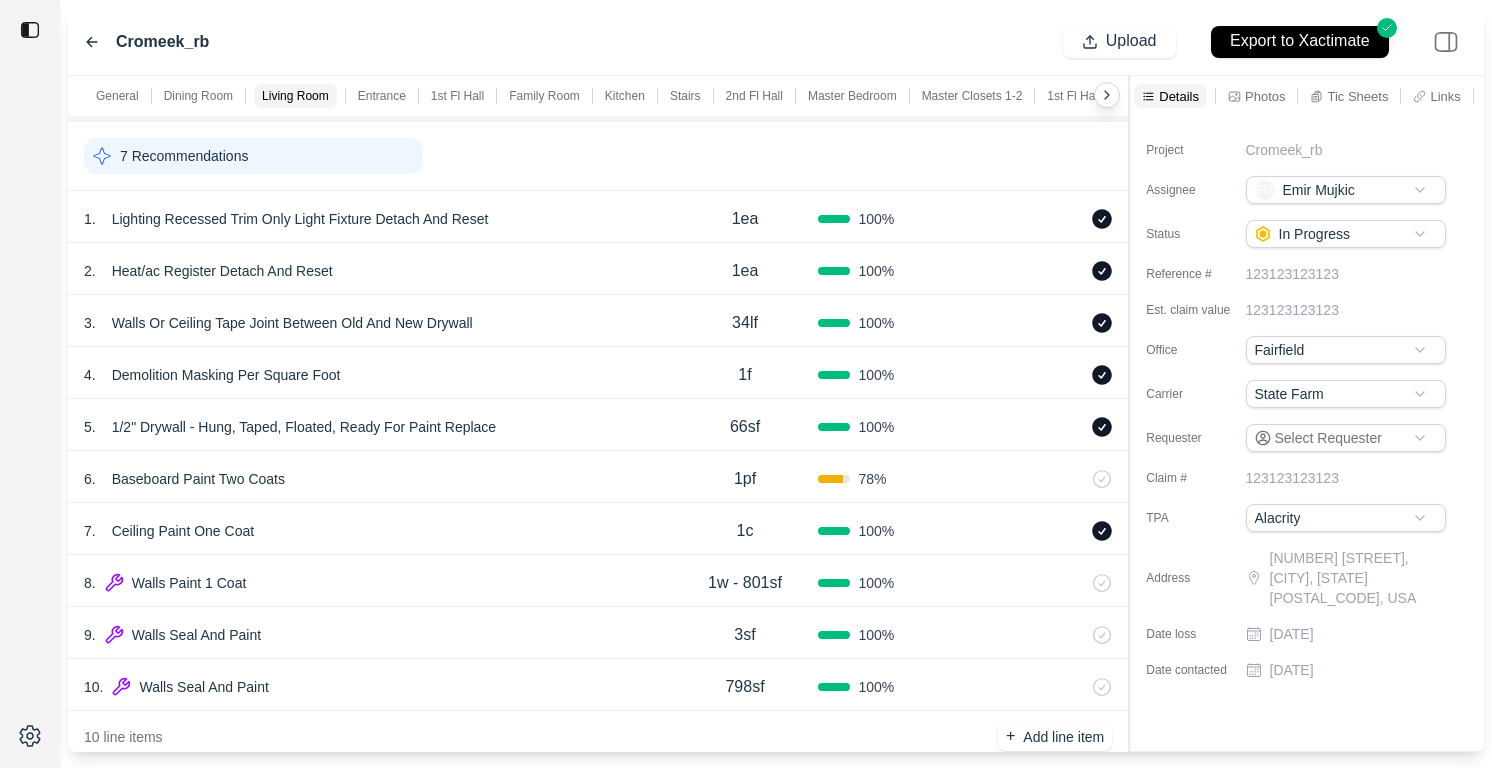 click on "7   Recommendations" at bounding box center (253, 156) 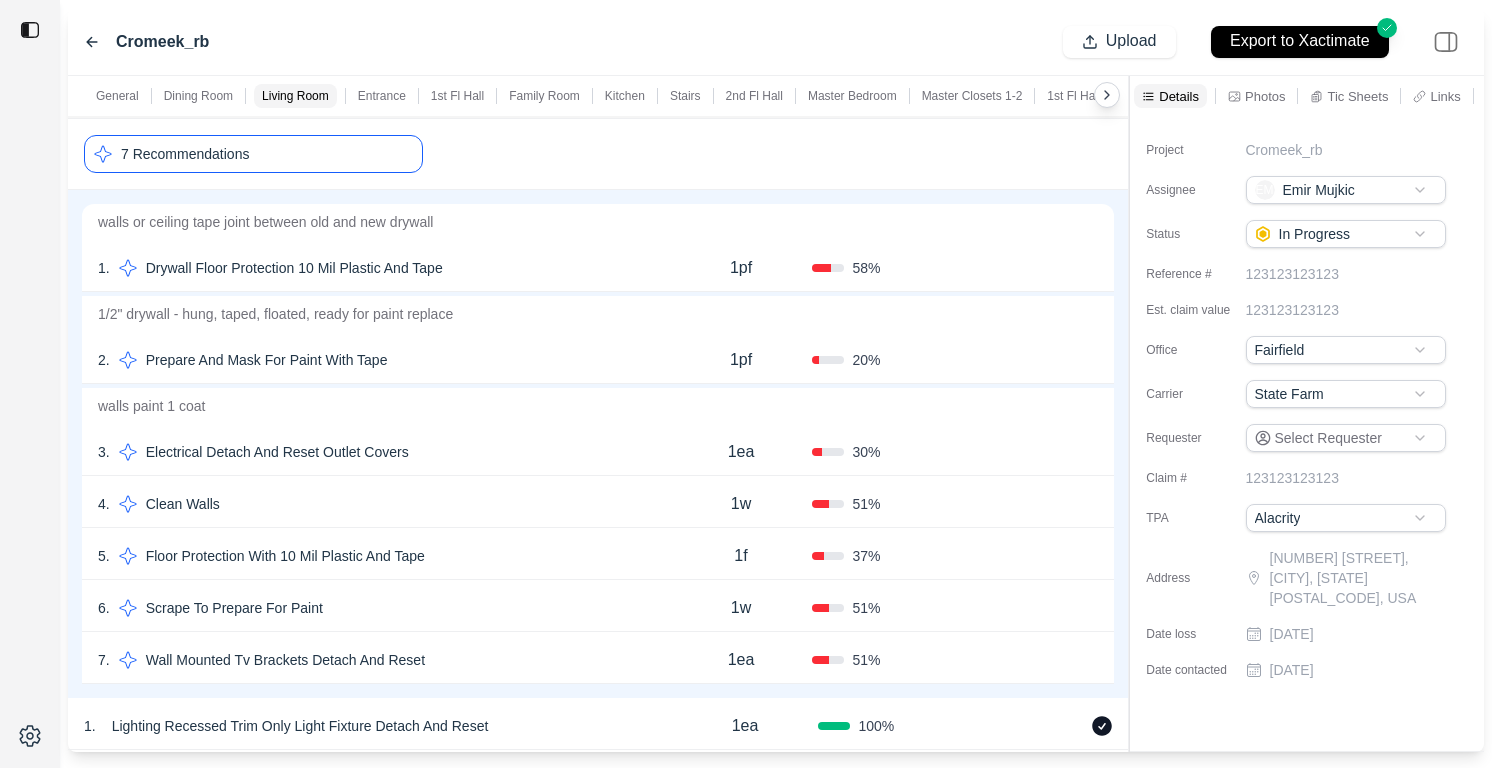 scroll, scrollTop: 823, scrollLeft: 0, axis: vertical 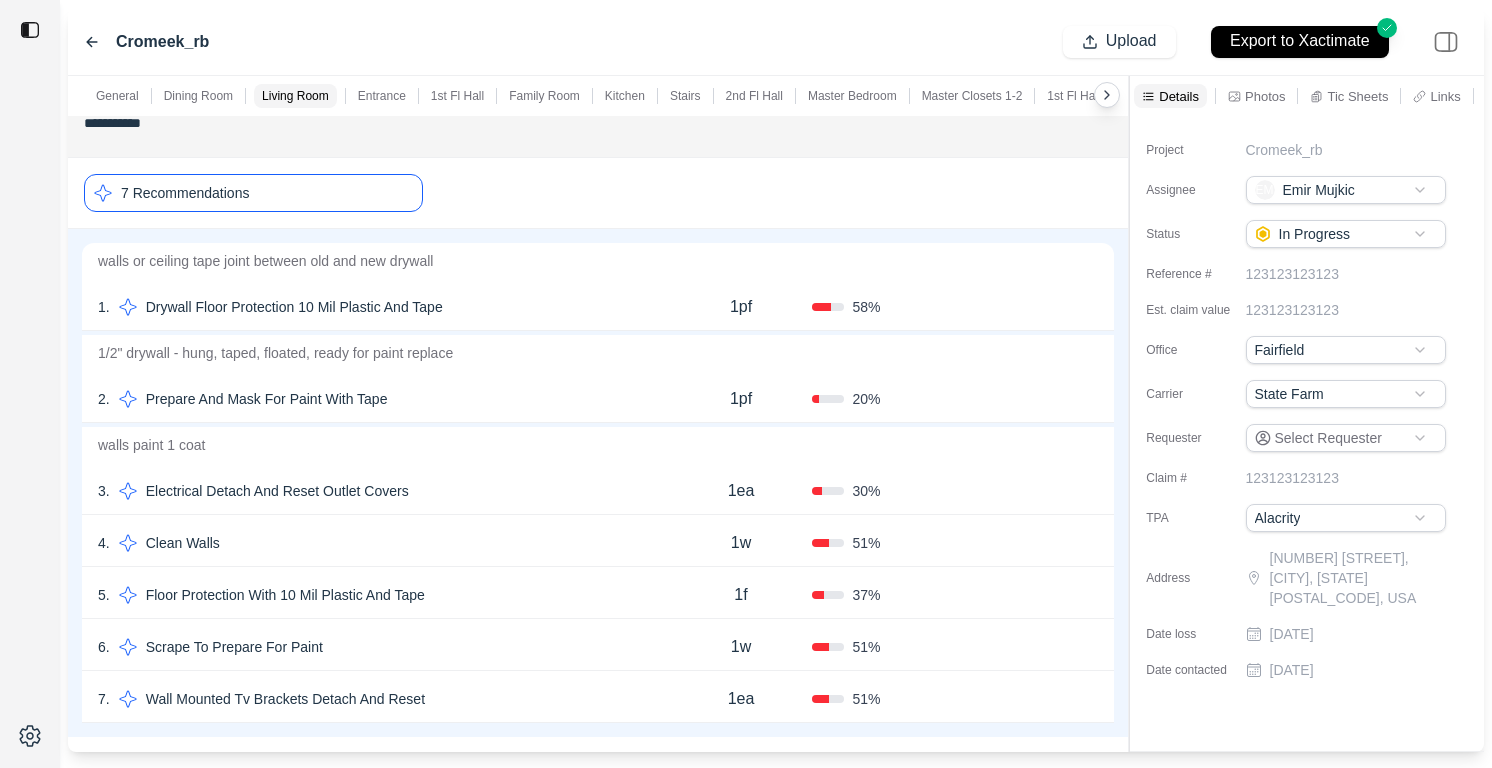 click on "7   Recommendations" at bounding box center (253, 193) 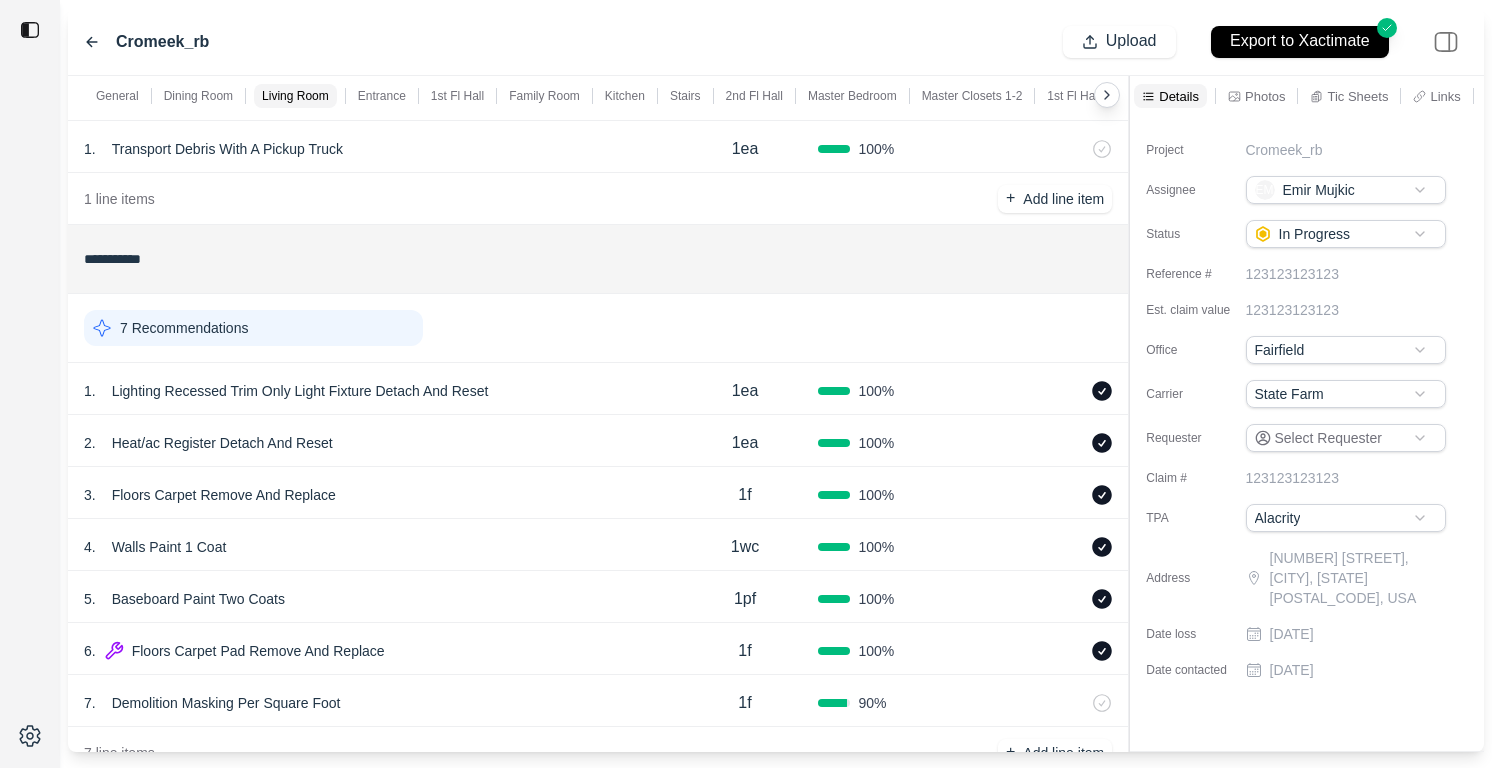 scroll, scrollTop: 123, scrollLeft: 0, axis: vertical 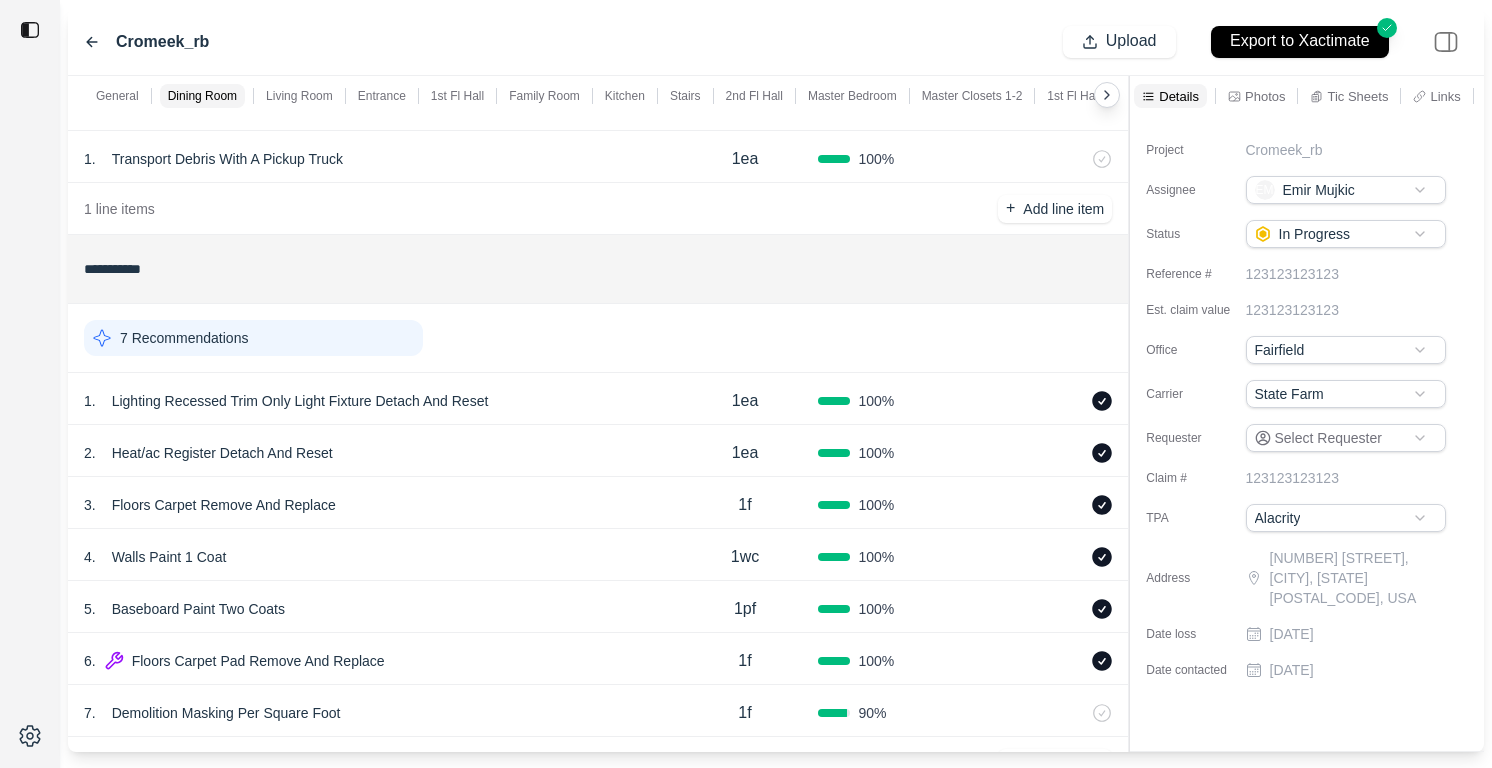 click on "7   Recommendations" at bounding box center [253, 338] 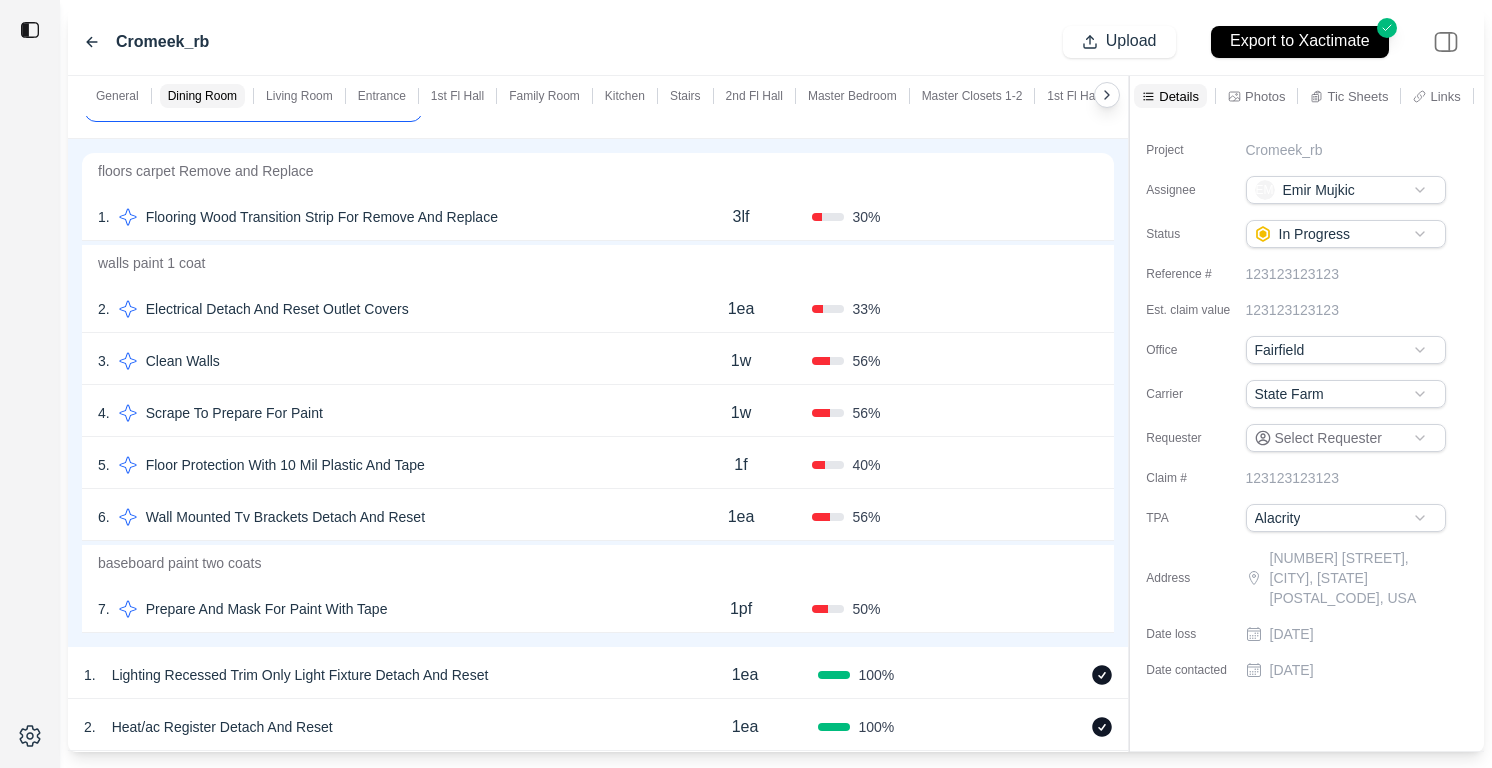scroll, scrollTop: 323, scrollLeft: 0, axis: vertical 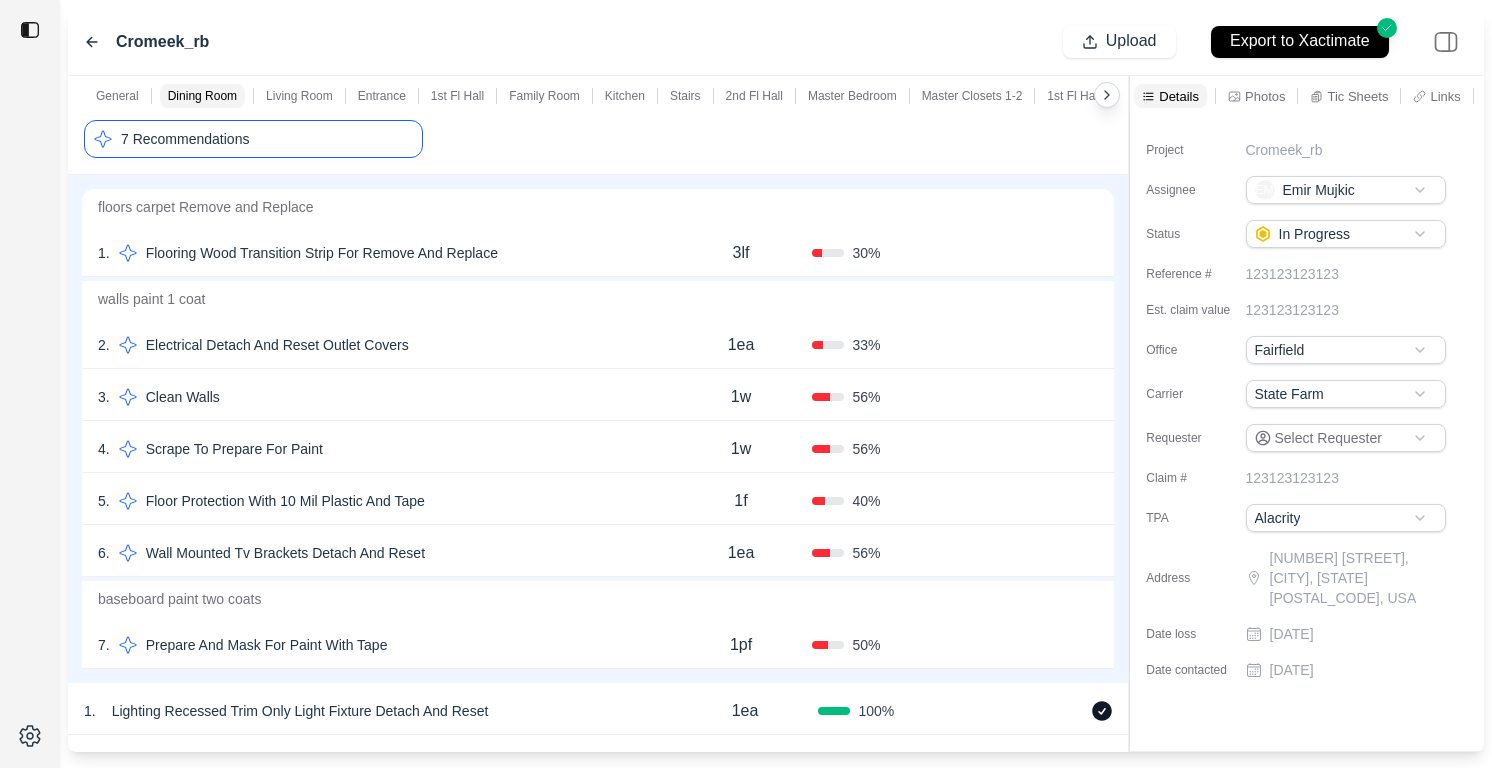 click on "7   Recommendations" at bounding box center (253, 139) 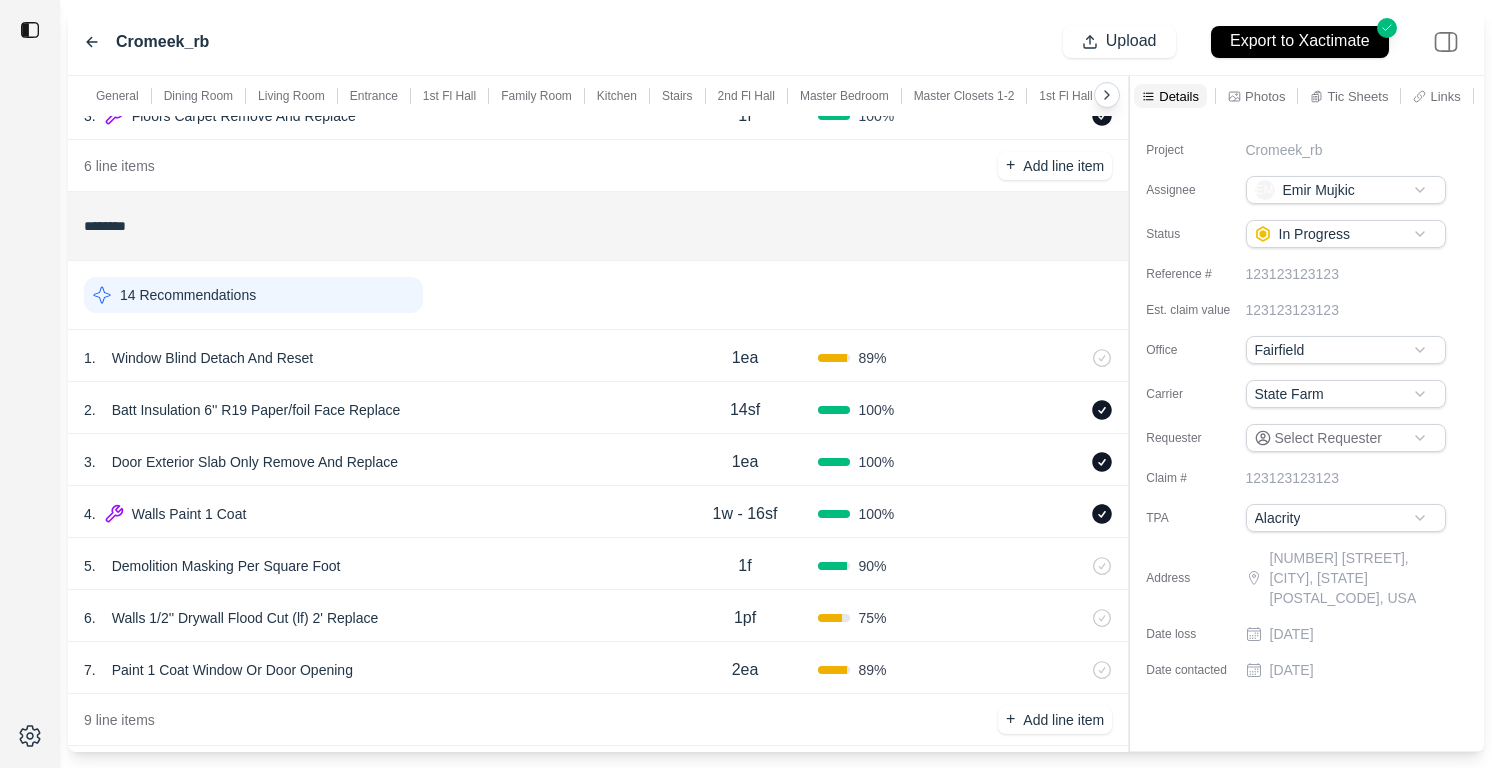 scroll, scrollTop: 5697, scrollLeft: 0, axis: vertical 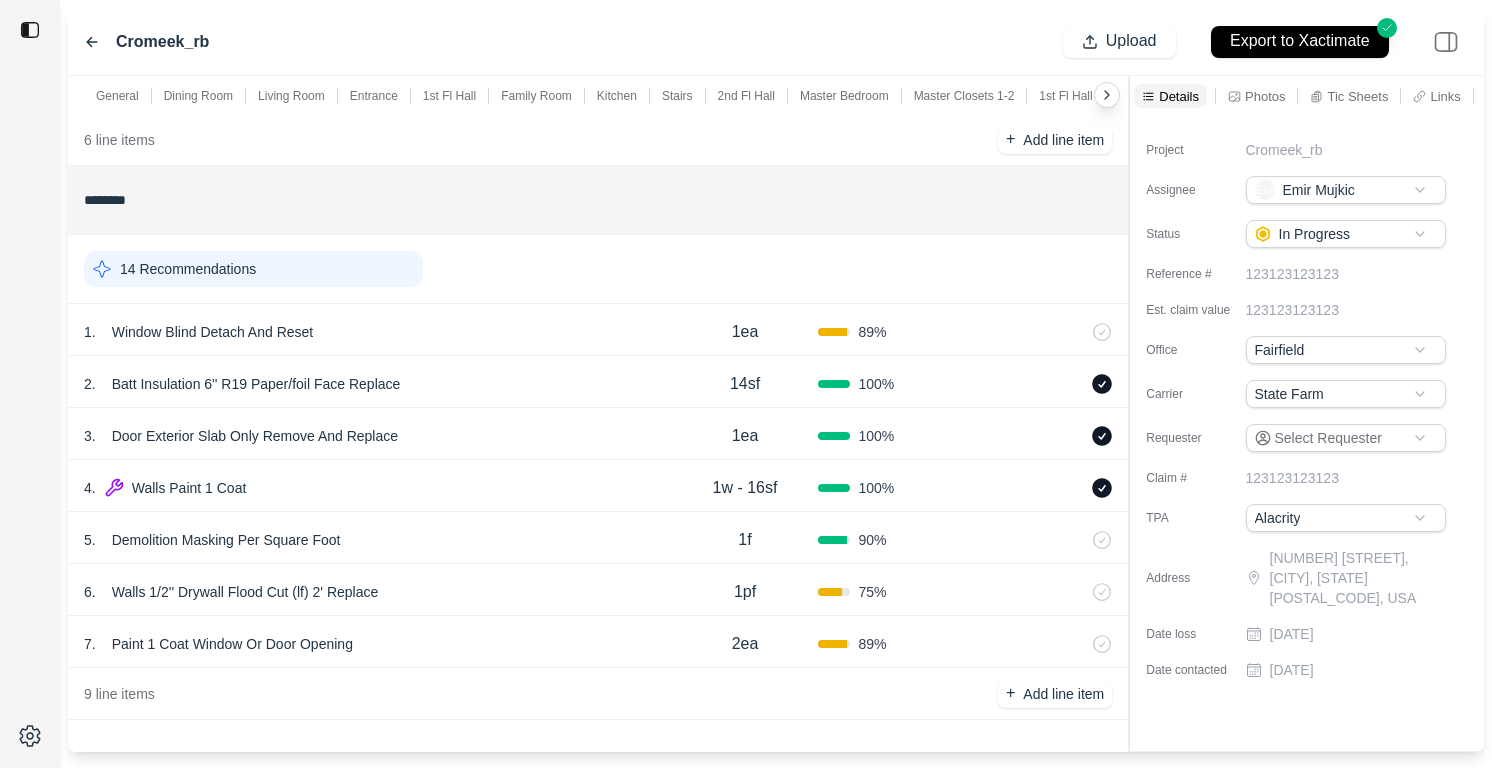 click on "14   Recommendations" at bounding box center (253, 269) 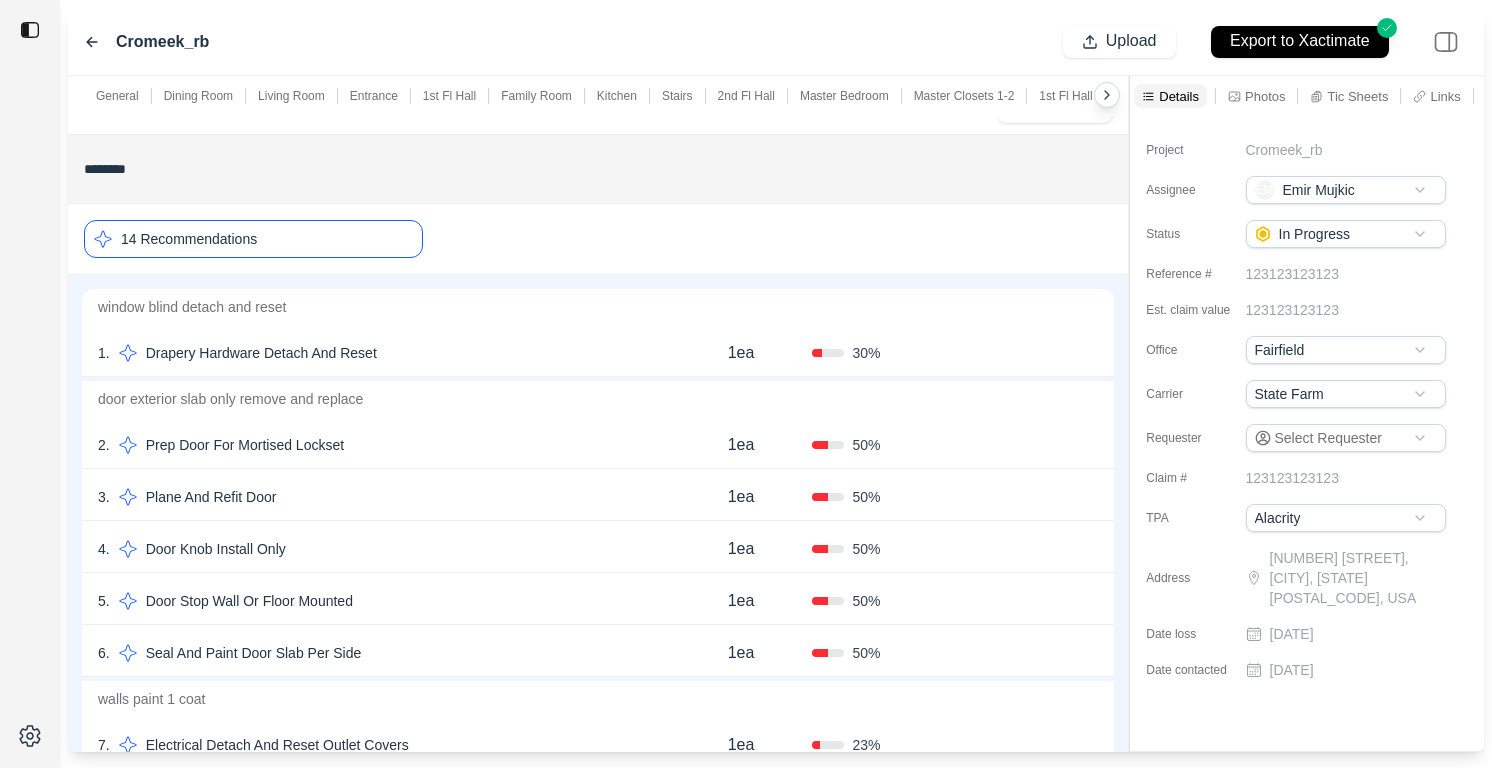 click on "14   Recommendations" at bounding box center (253, 239) 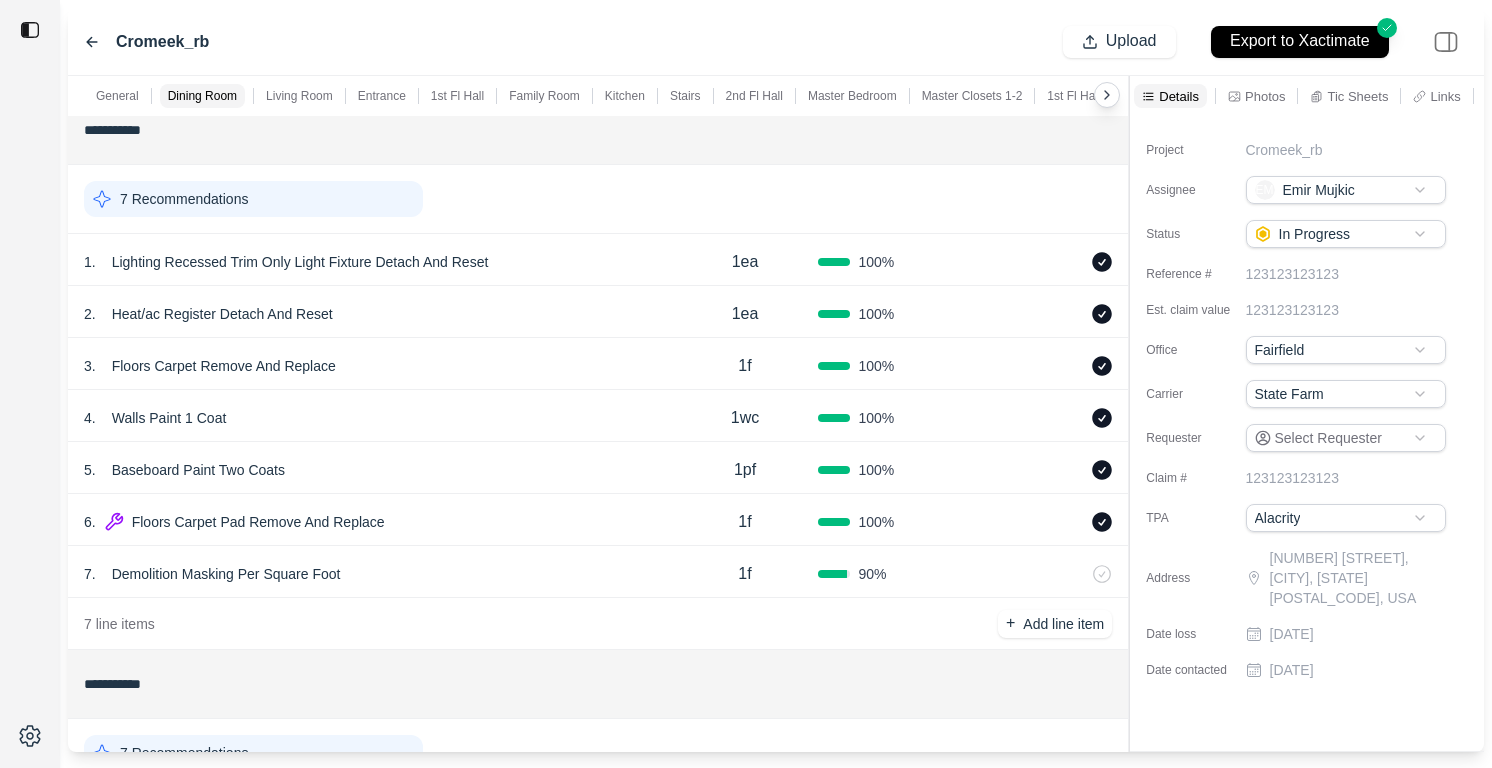 scroll, scrollTop: 261, scrollLeft: 0, axis: vertical 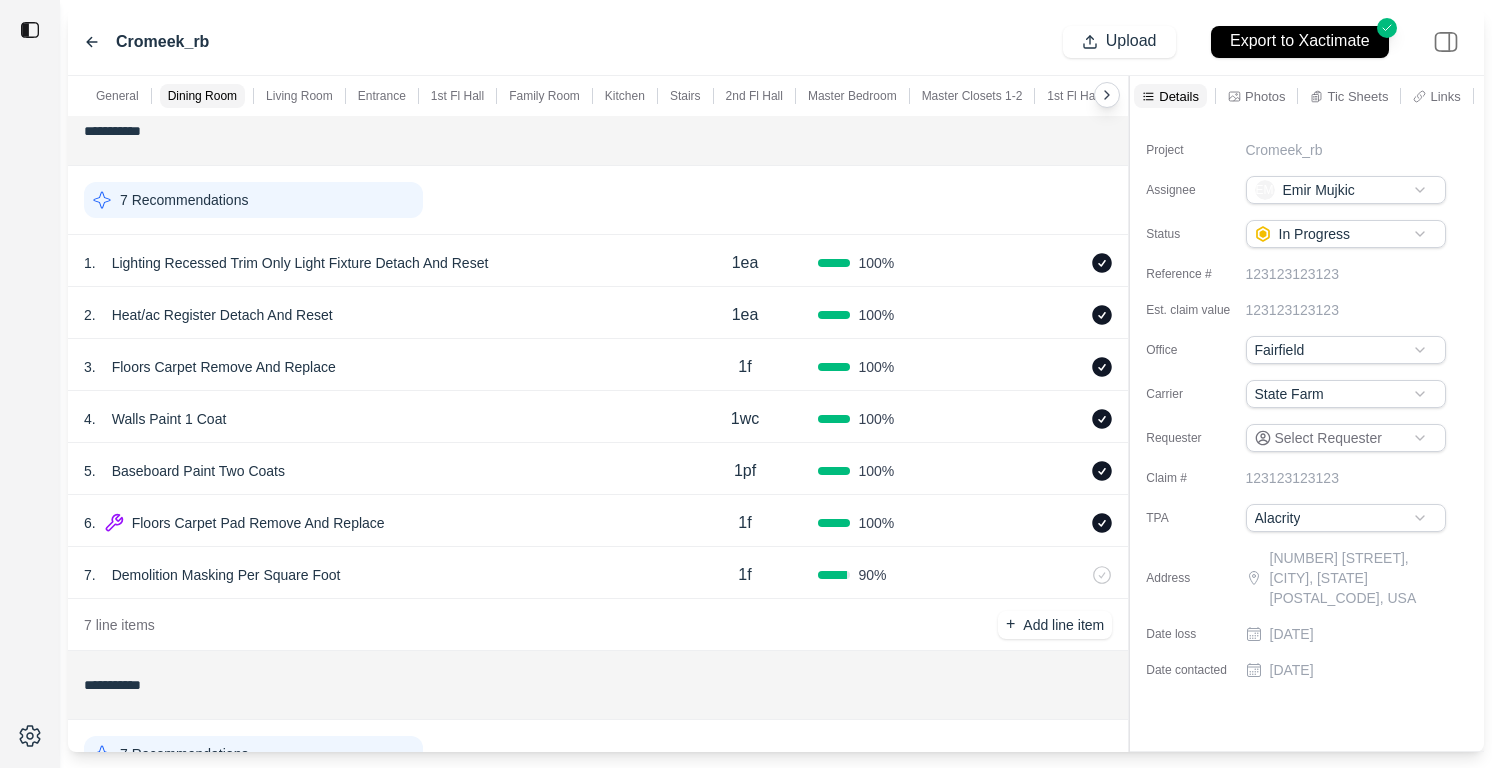 click on "**********" at bounding box center (598, -111) 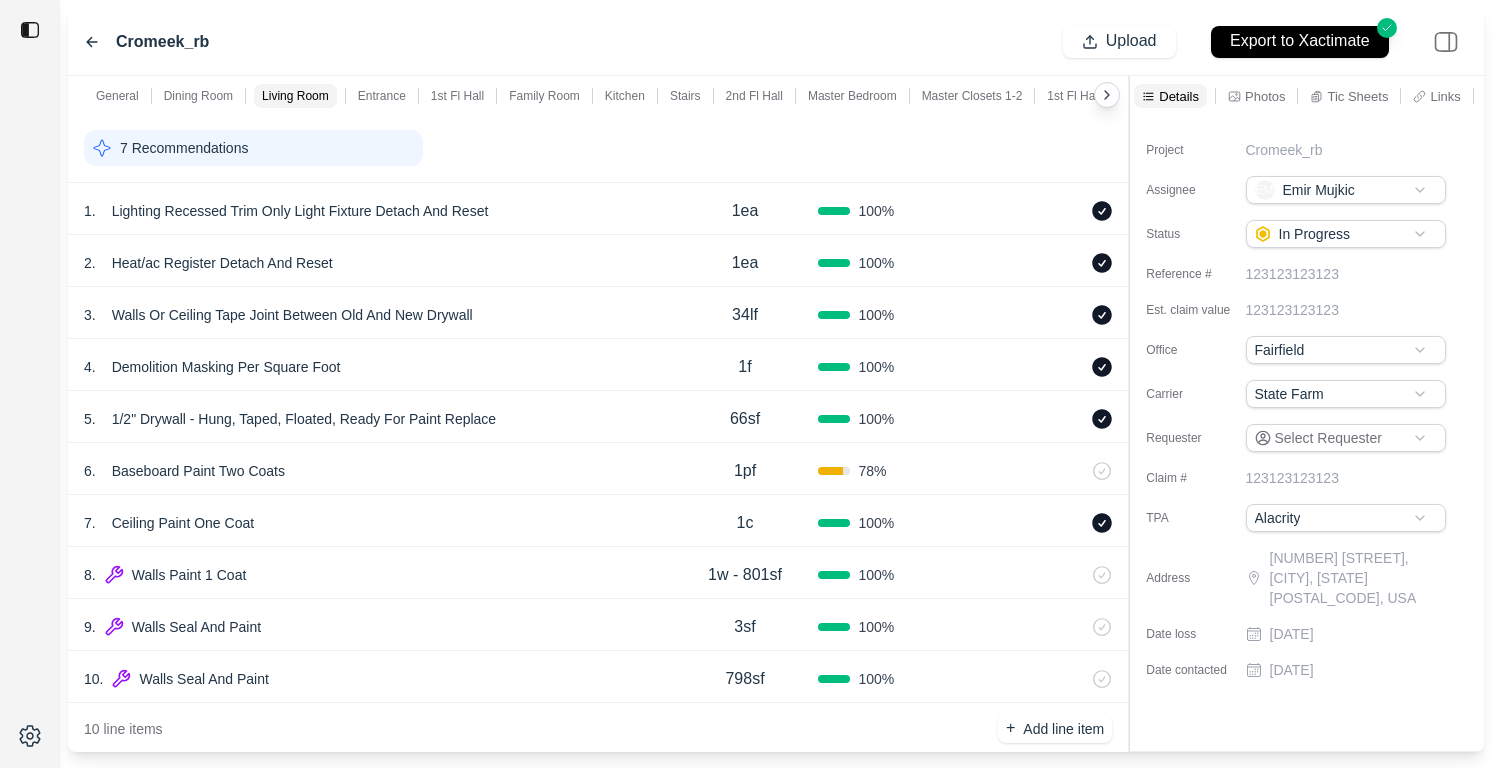 scroll, scrollTop: 869, scrollLeft: 0, axis: vertical 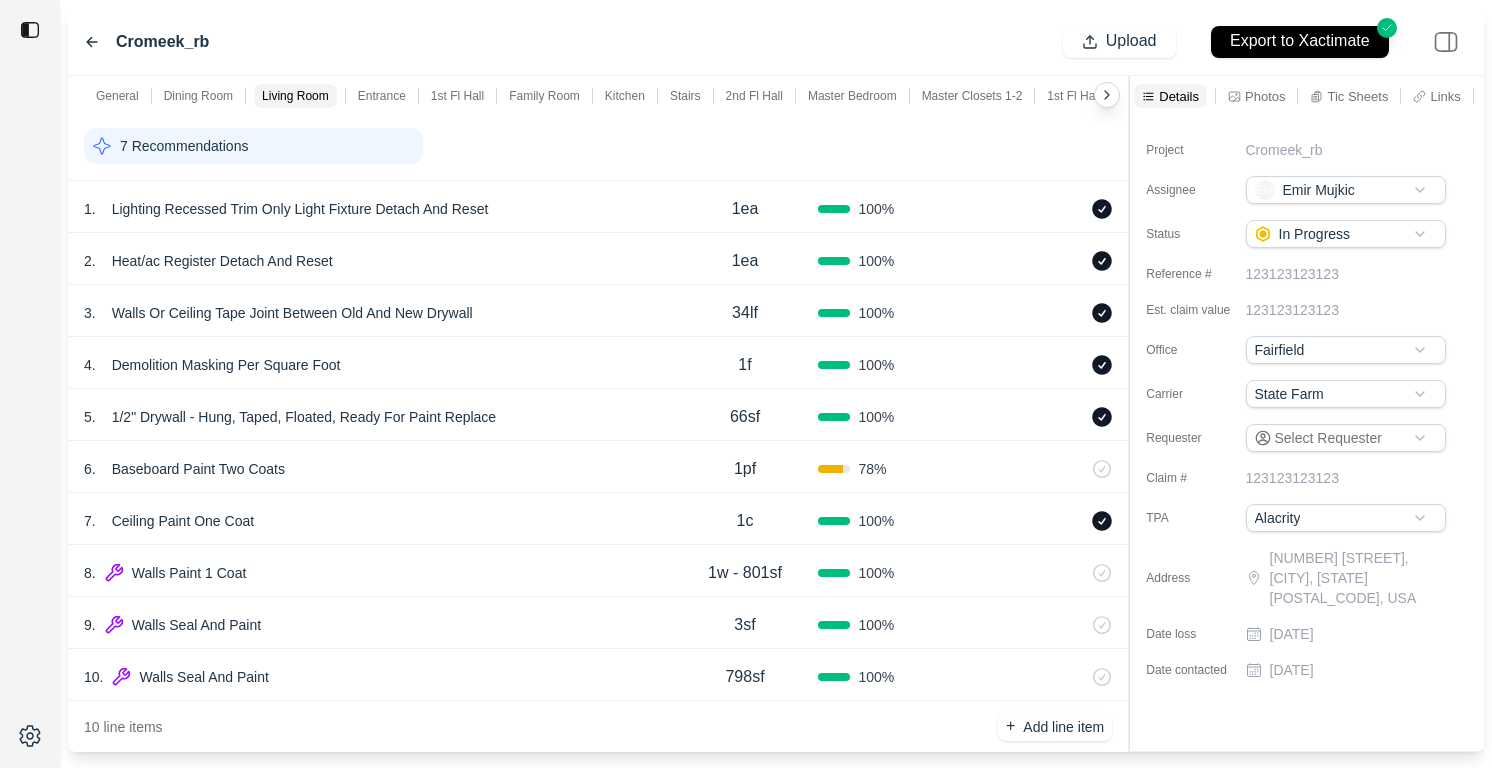 click on "9 . Walls Seal And Paint" at bounding box center (378, 625) 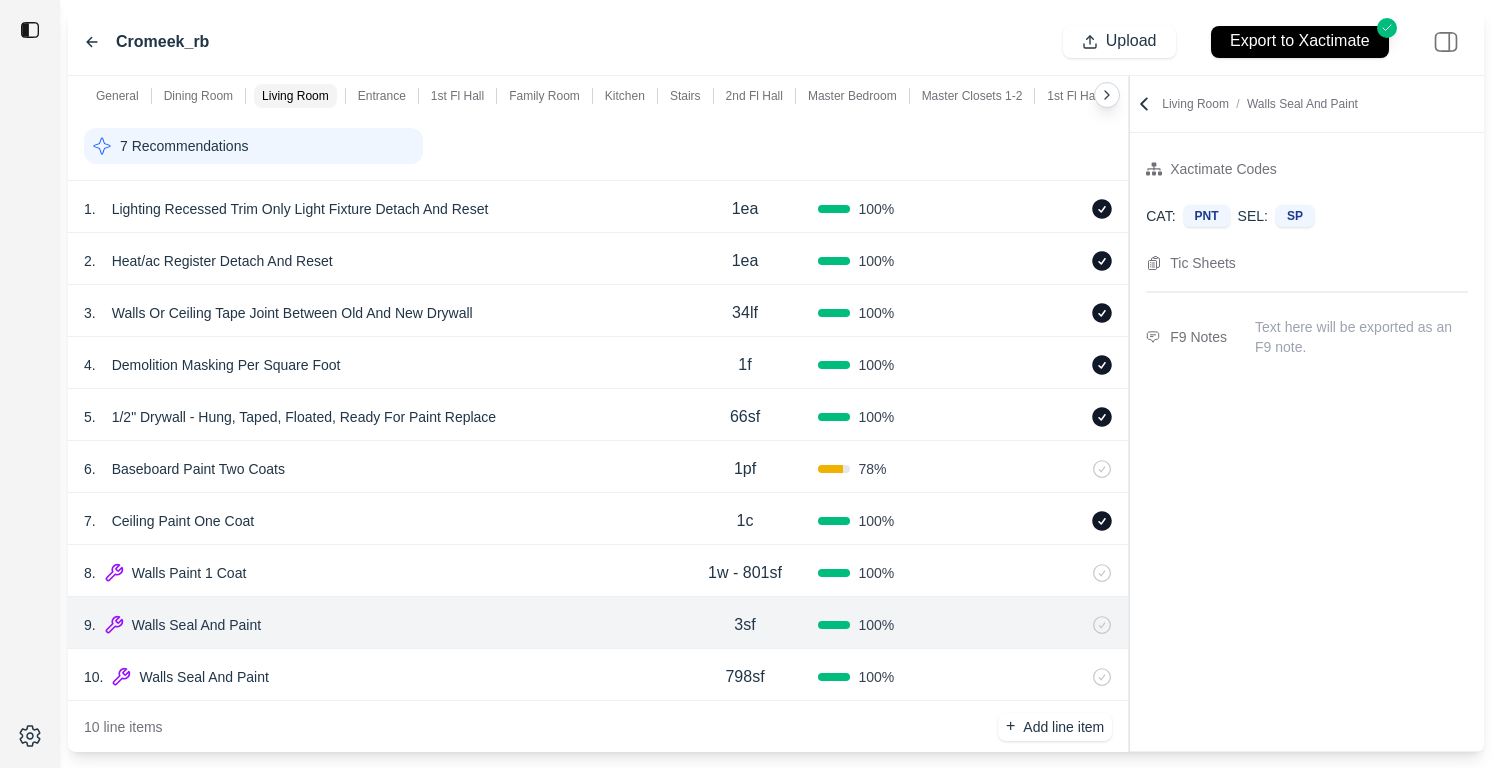 click on "8 . Walls Paint 1 Coat" at bounding box center [378, 573] 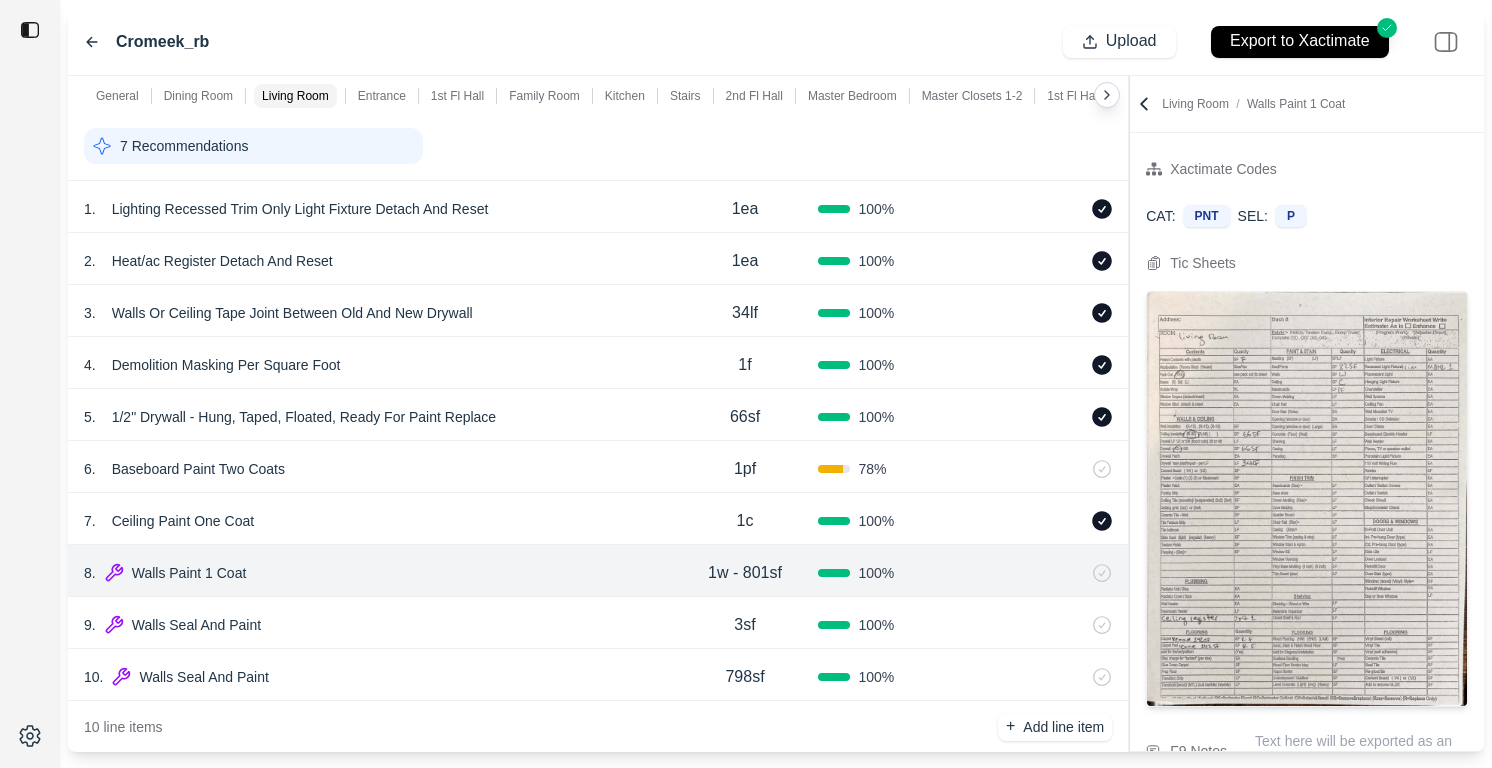 click on "9 . Walls Seal And Paint" at bounding box center (378, 625) 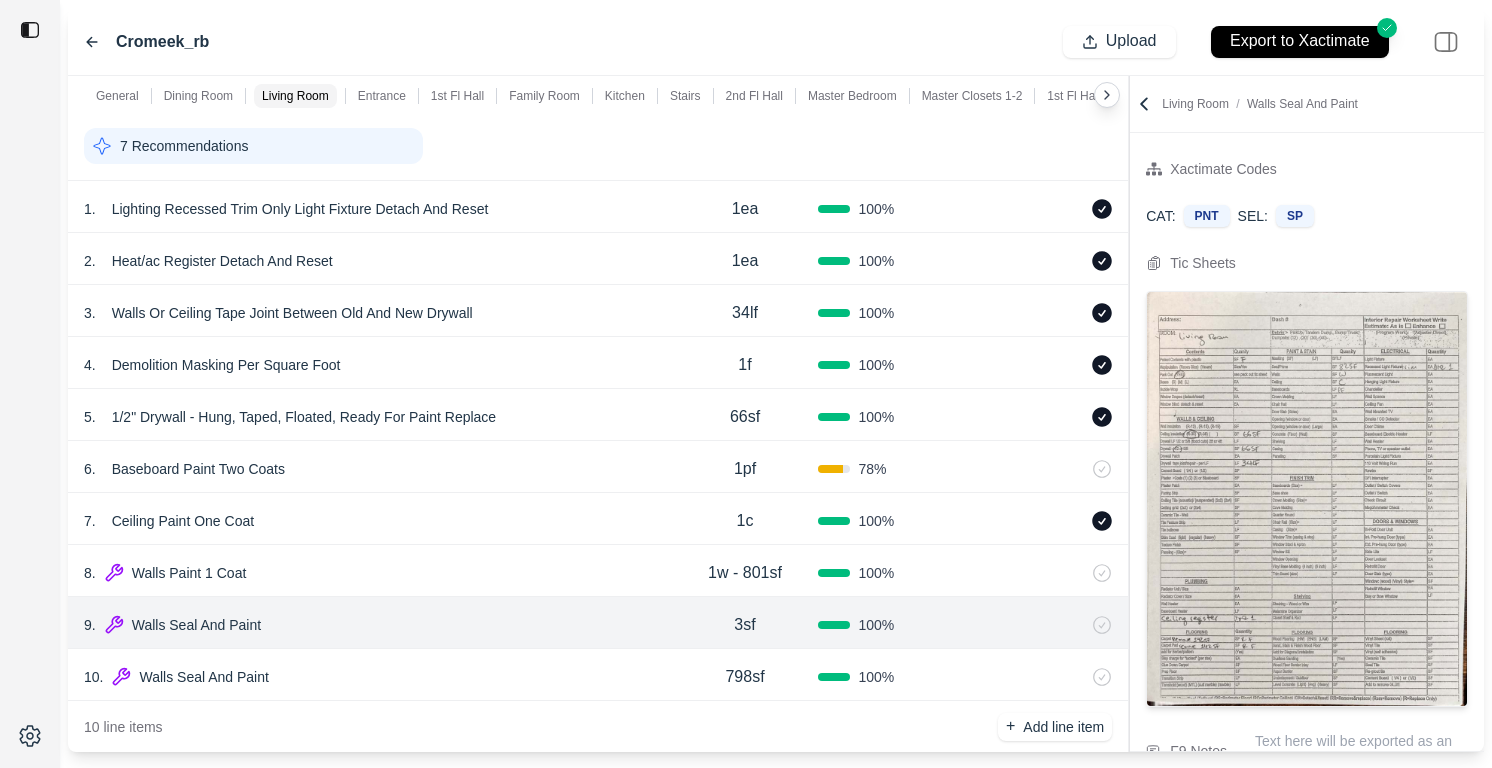 click on "[NUMBER] . Walls Seal And Paint [NUMBER] [PERCENTAGE]" at bounding box center (598, 675) 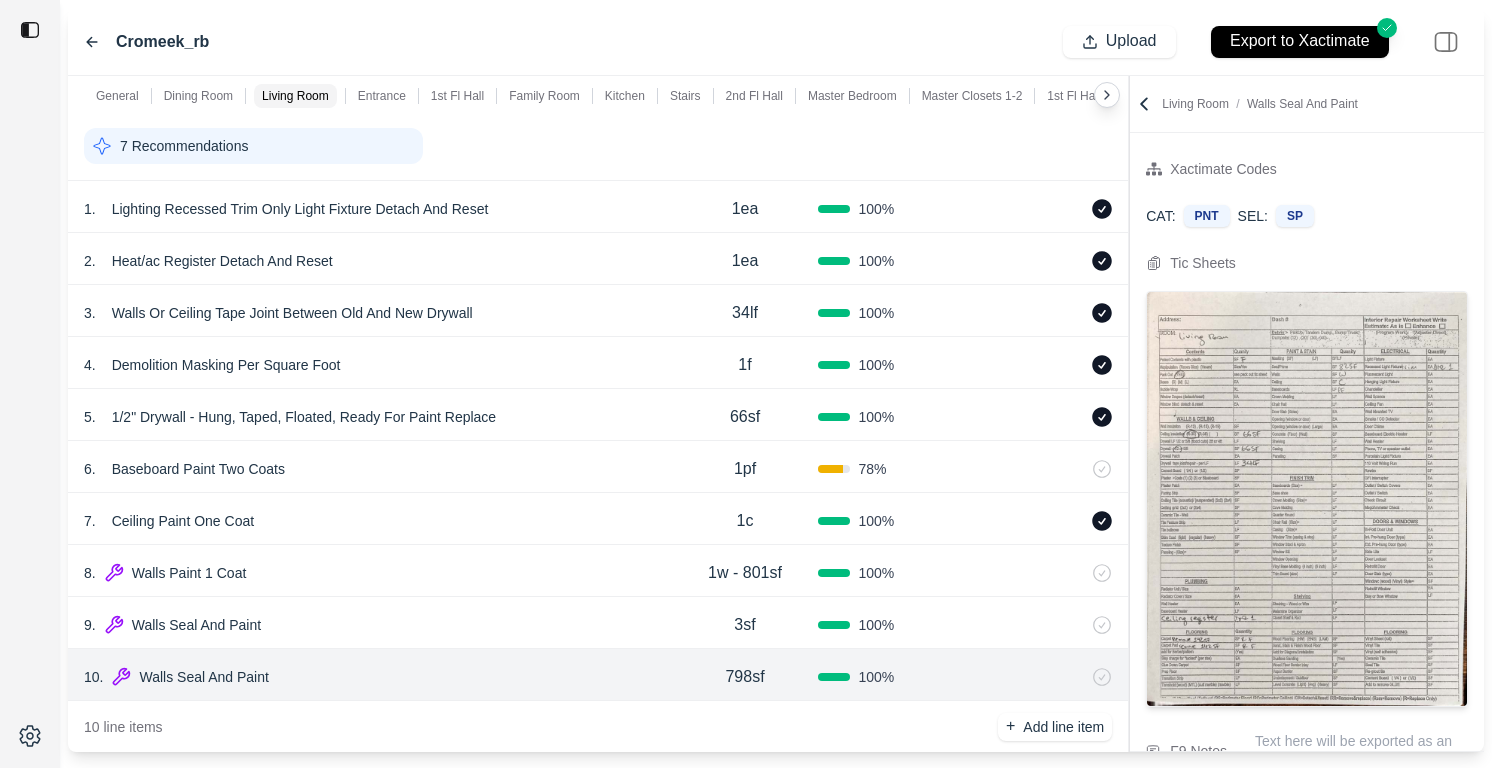 click on "8 . Walls Paint 1 Coat 1w - 801sf 100 %" at bounding box center [598, 571] 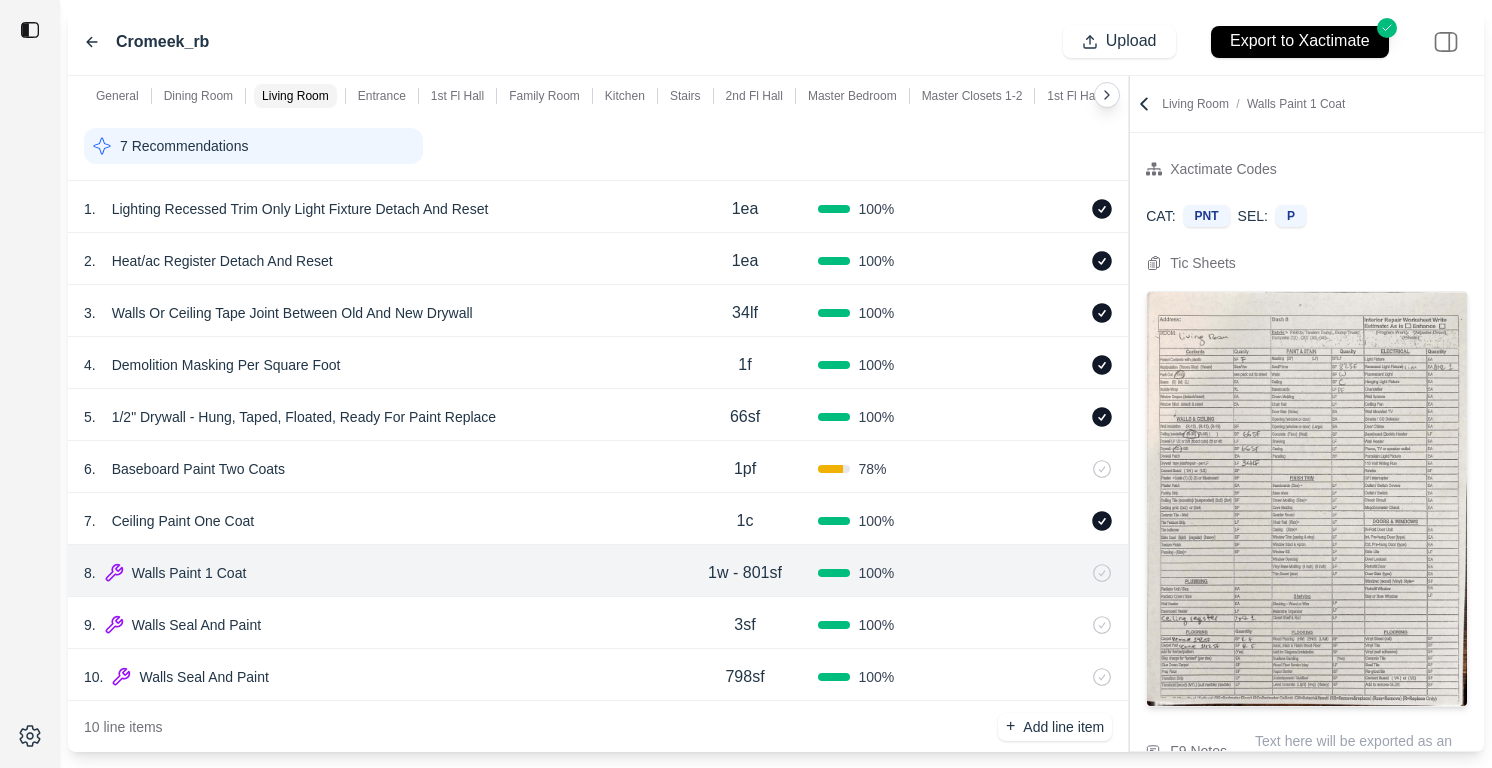 click on "9 . Walls Seal And Paint" at bounding box center [378, 625] 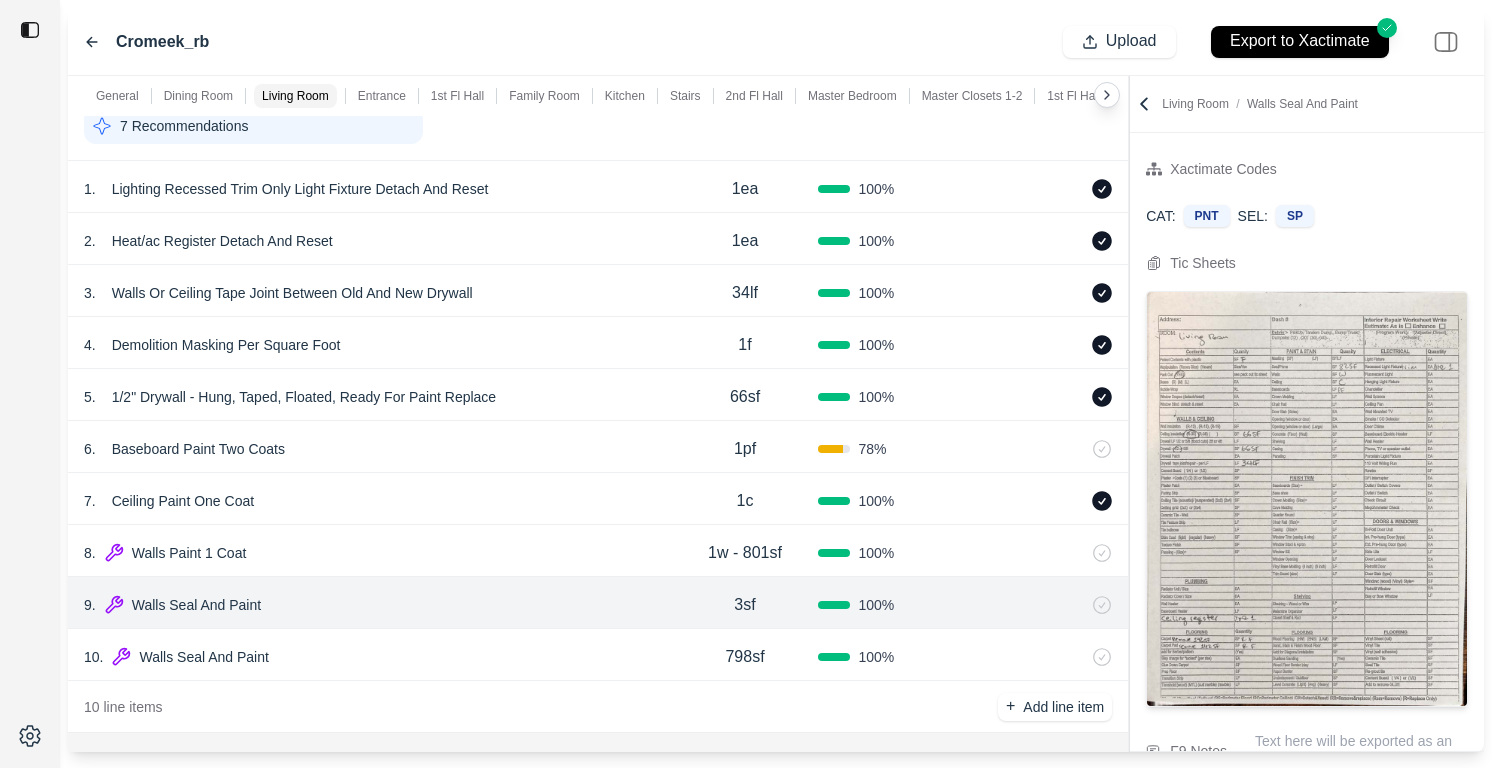 scroll, scrollTop: 880, scrollLeft: 0, axis: vertical 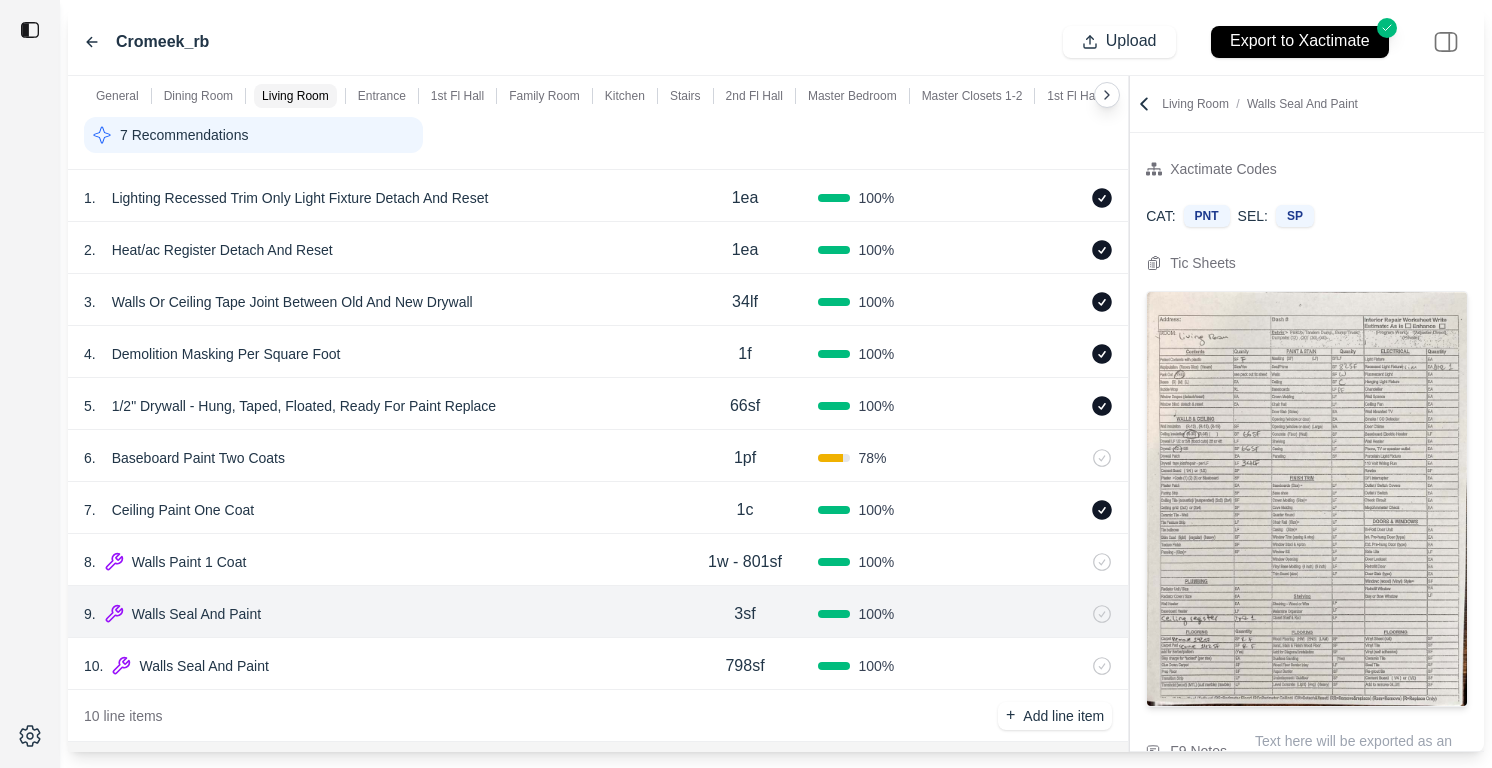 click on "4 . Demolition Masking Per Square Foot" at bounding box center (378, 354) 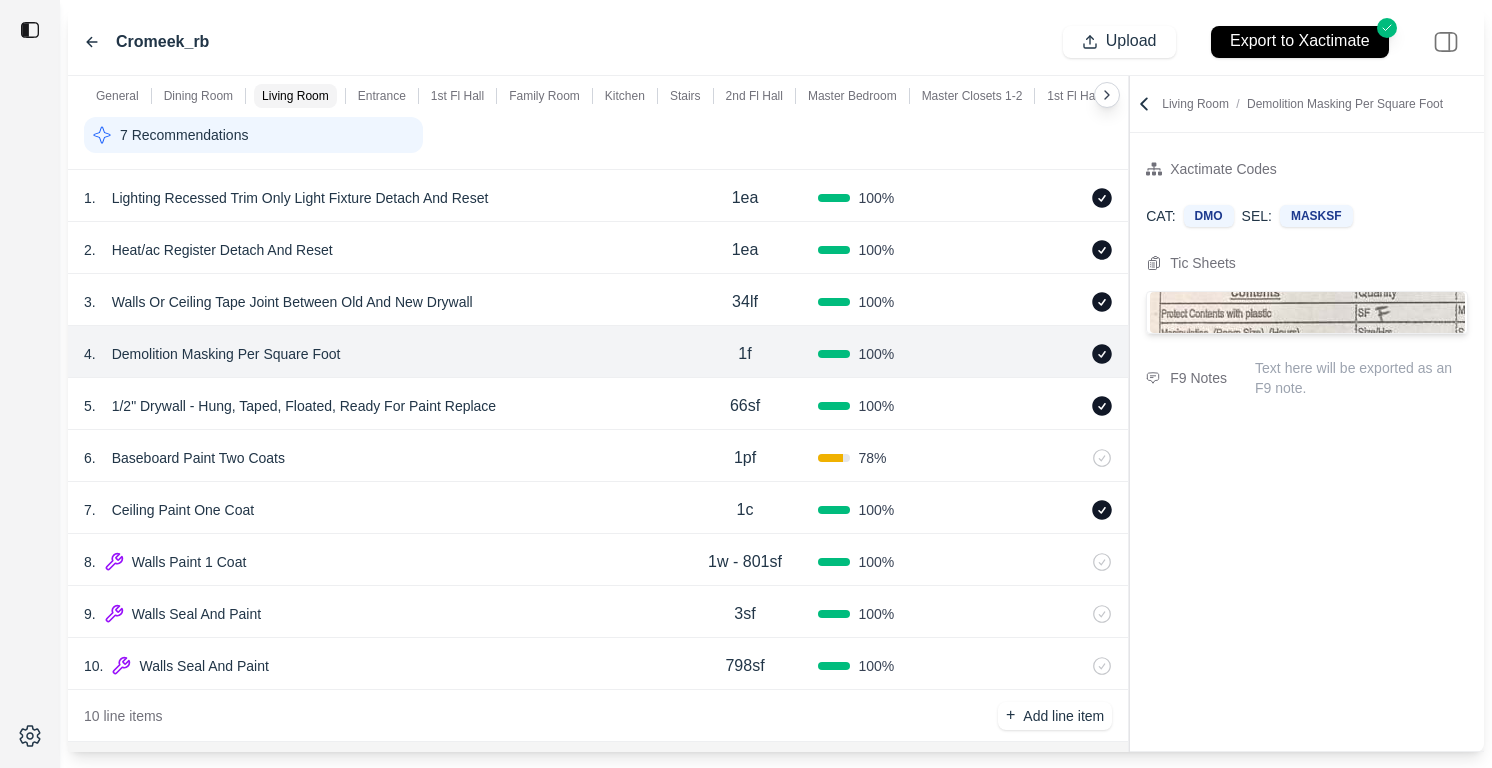 click on "3 . Walls Or Ceiling Tape Joint Between Old And New Drywall" at bounding box center (378, 302) 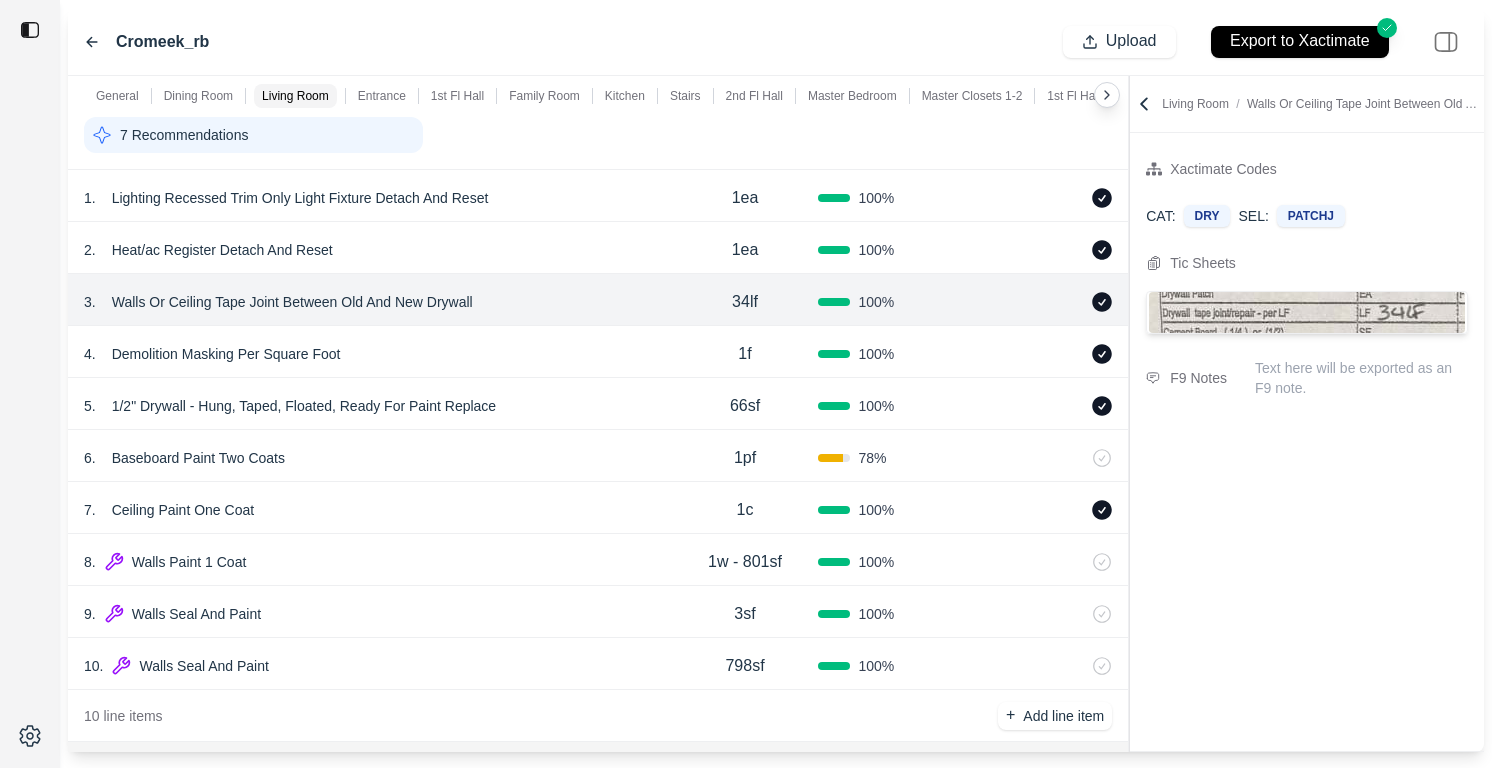 click on "1 . Lighting Recessed Trim Only Light Fixture Detach And Reset 1ea 100 %" at bounding box center (598, 196) 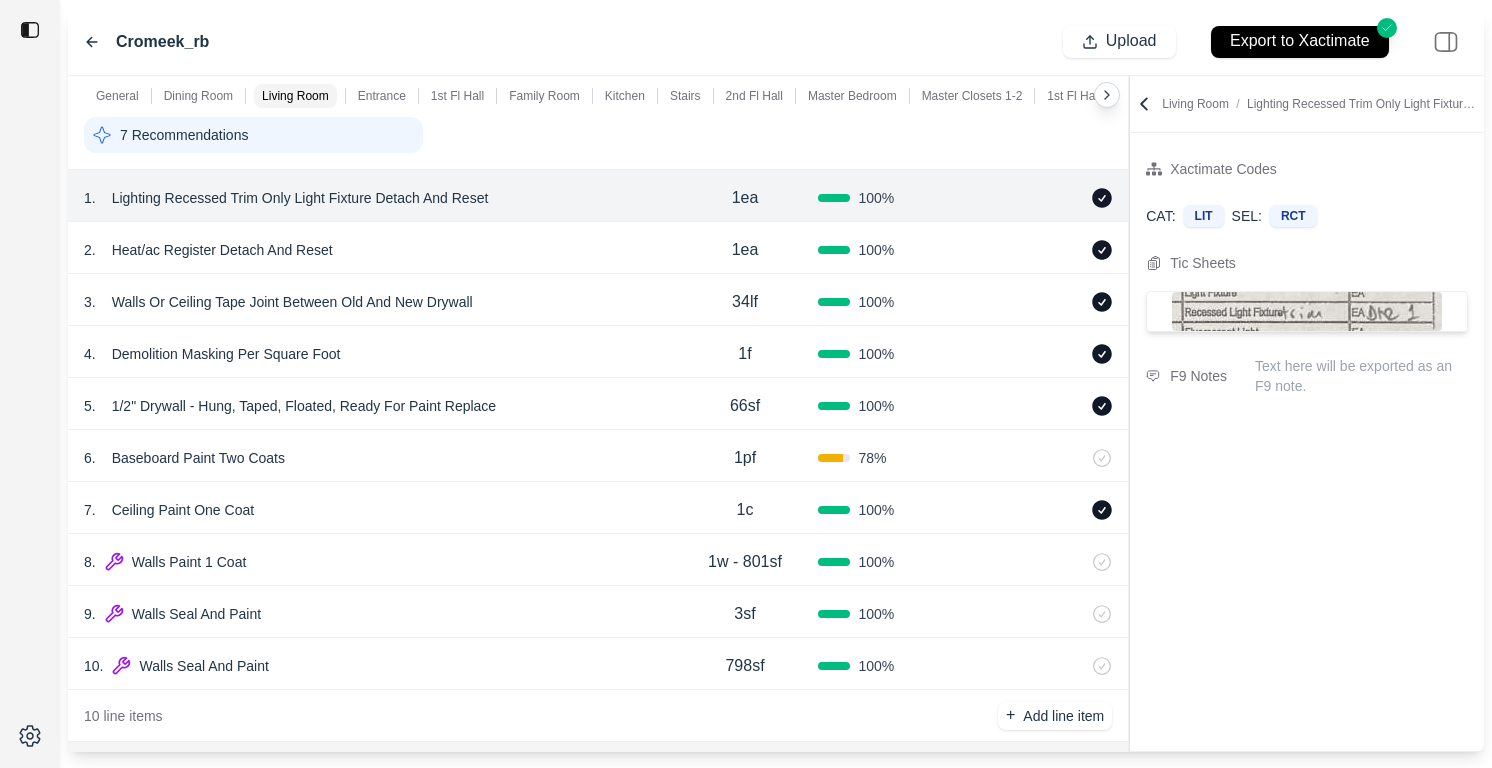 click on "2 . Heat/ac Register  Detach And Reset" at bounding box center [378, 250] 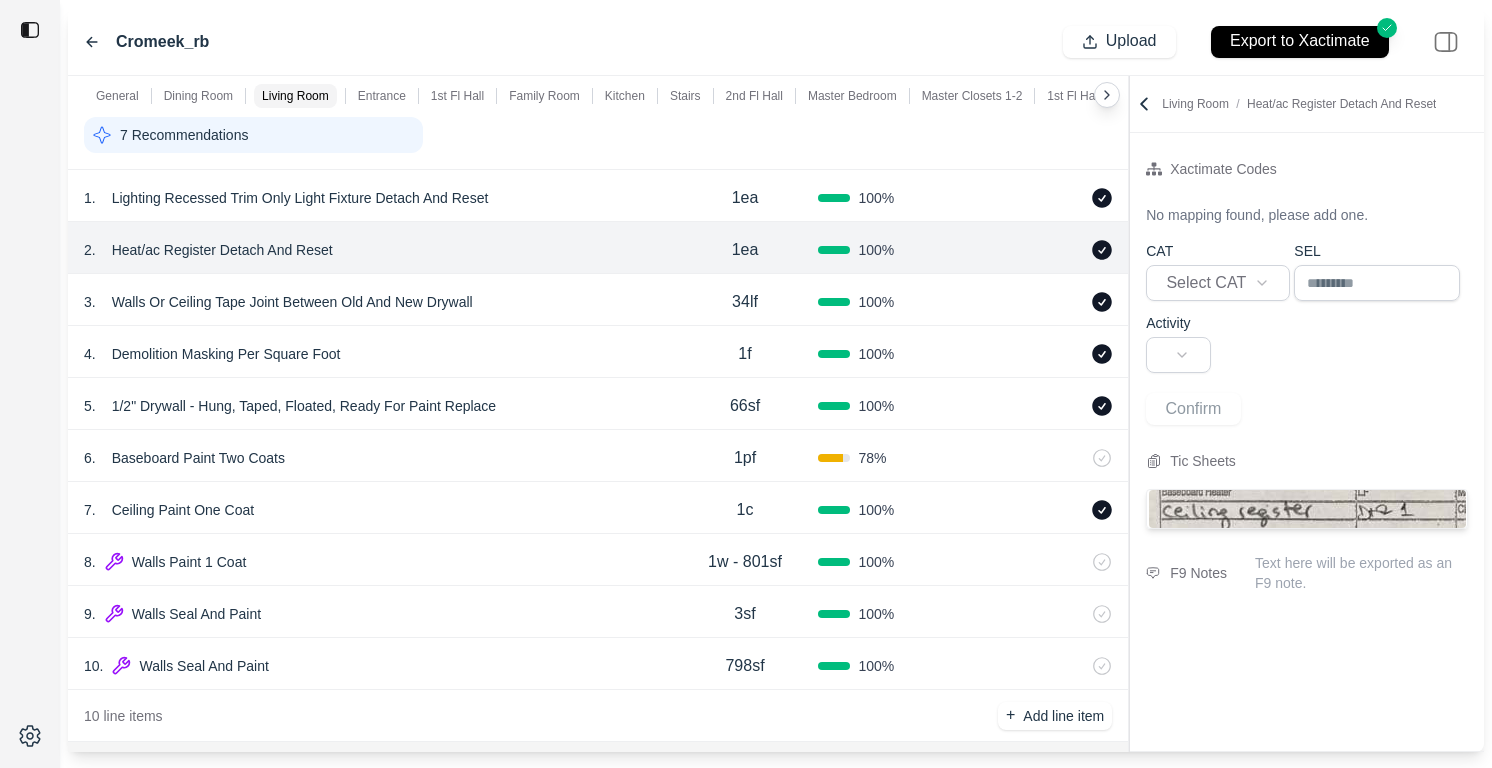 click on "8 . Walls Paint 1 Coat 1w - 801sf 100 %" at bounding box center (598, 560) 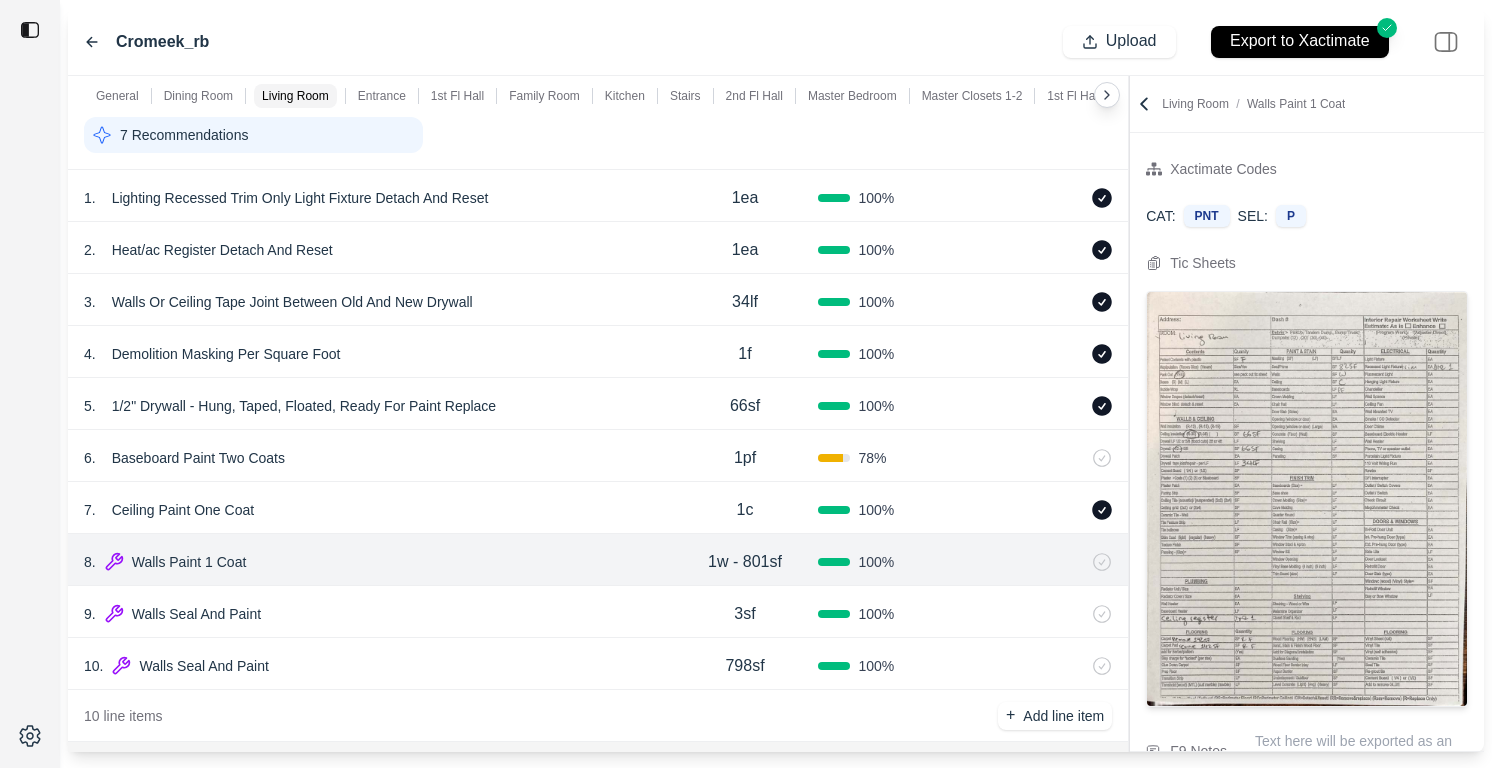 click on "9 . Walls Seal And Paint" at bounding box center [378, 614] 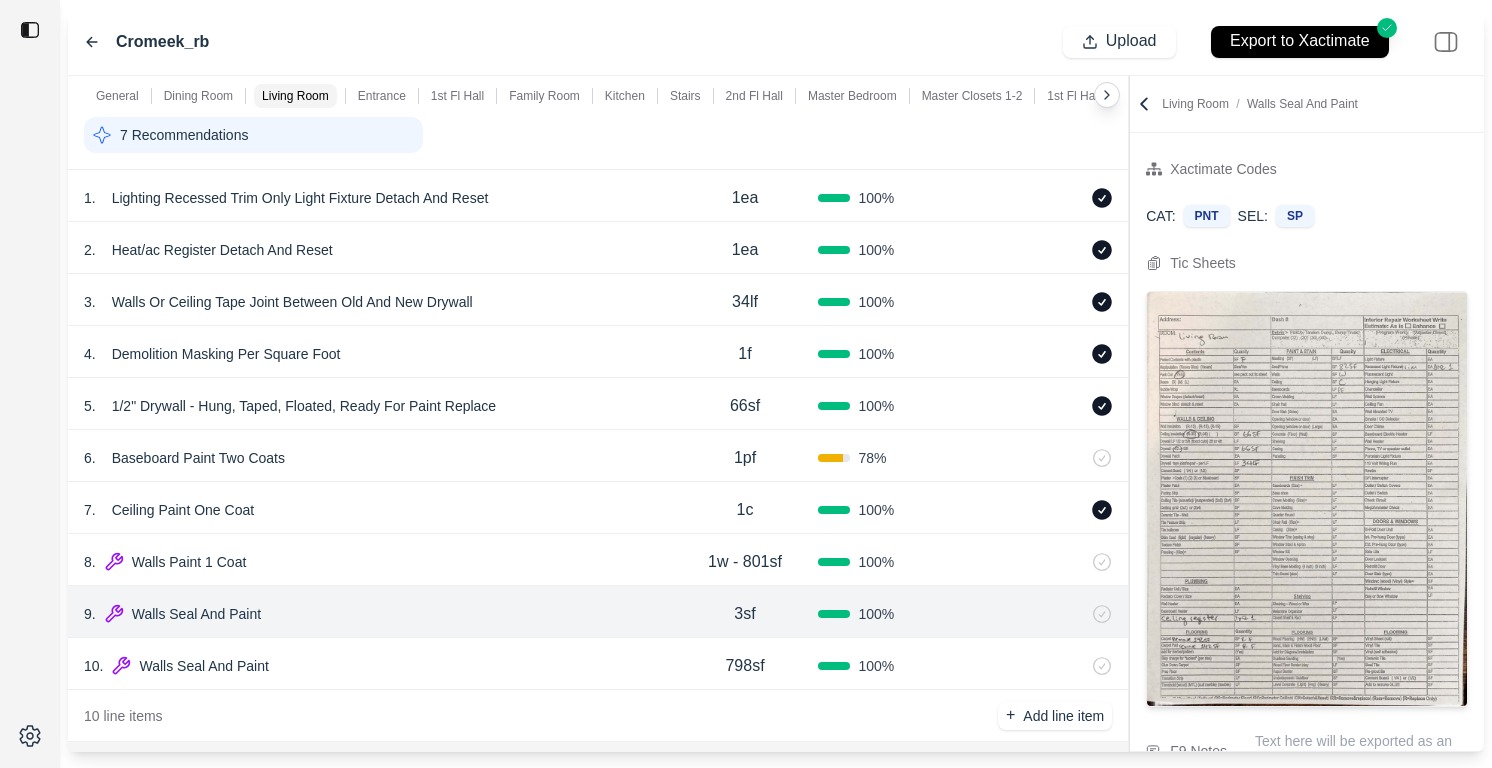 click on "[NUMBER] . Walls Seal And Paint [NUMBER] [PERCENTAGE]" at bounding box center (598, 664) 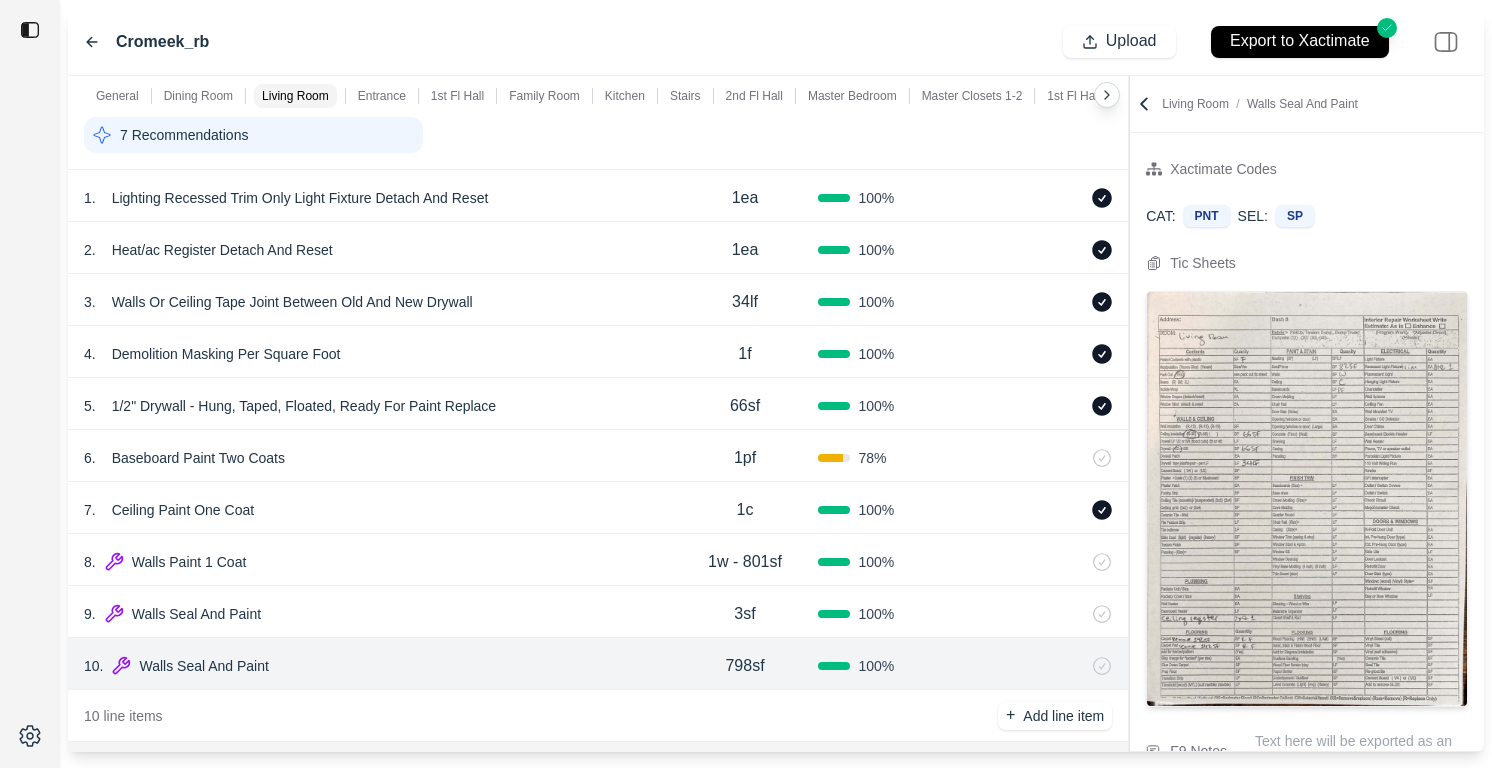 click on "9 . Walls Seal And Paint" at bounding box center (378, 614) 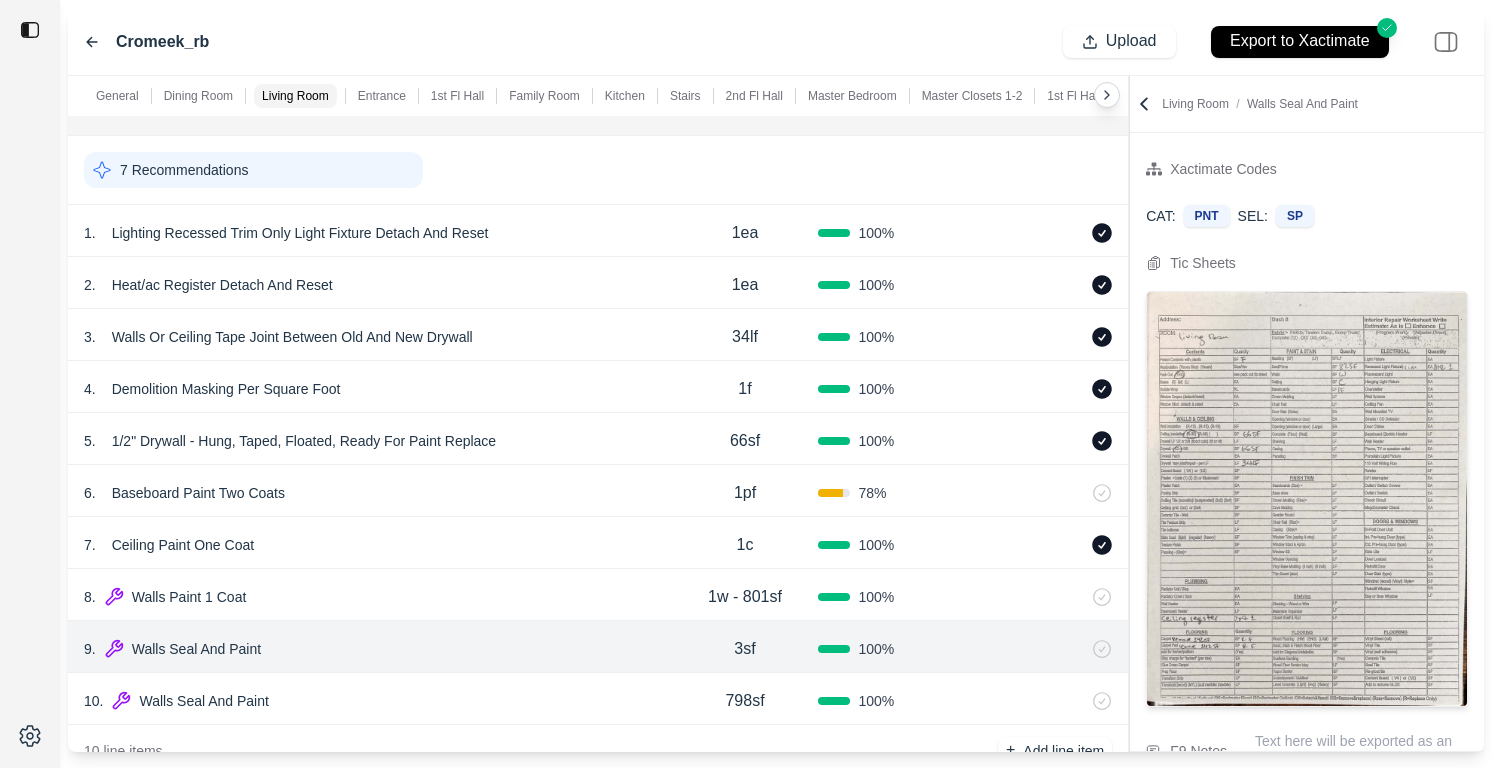 scroll, scrollTop: 843, scrollLeft: 0, axis: vertical 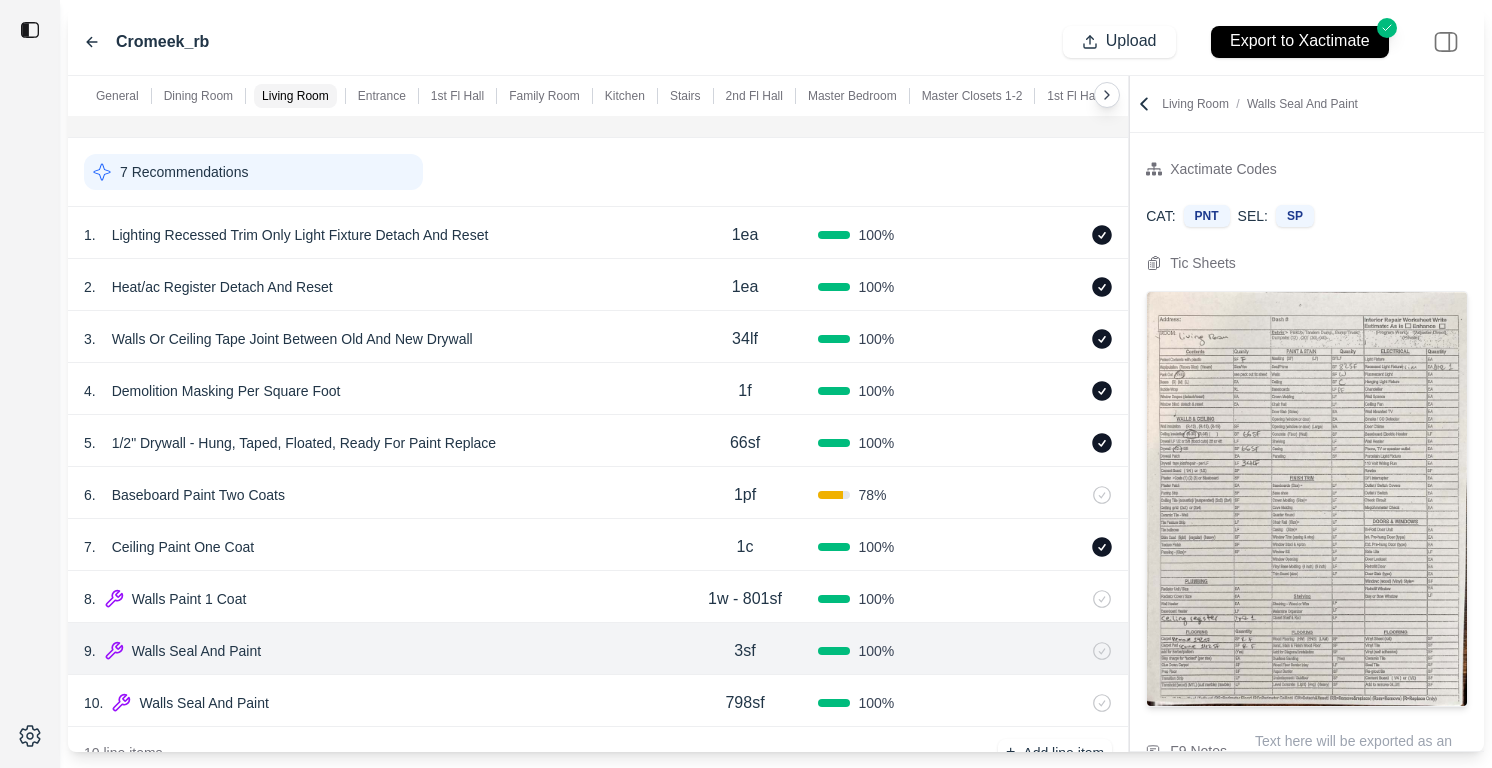 click at bounding box center (1307, 499) 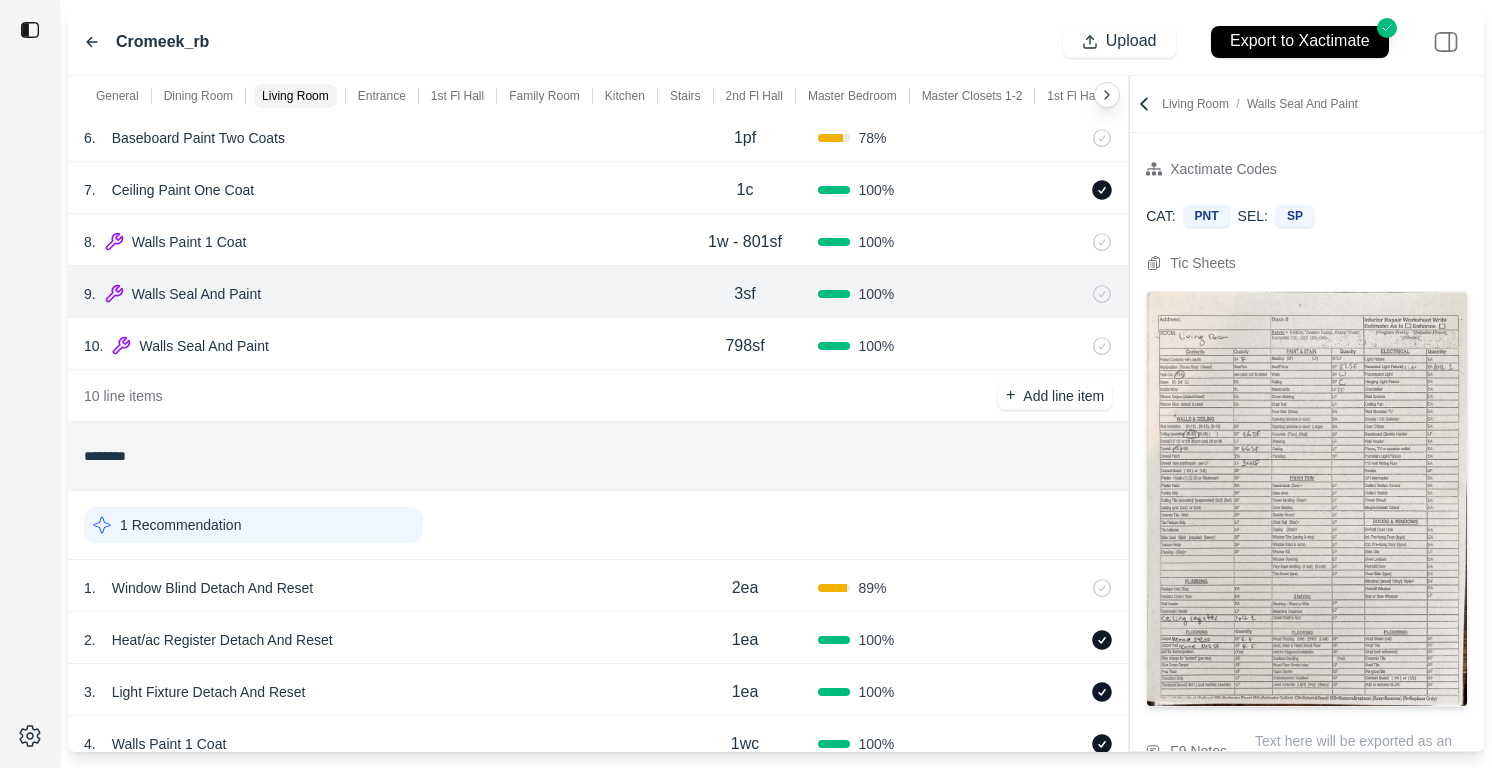 scroll, scrollTop: 1143, scrollLeft: 0, axis: vertical 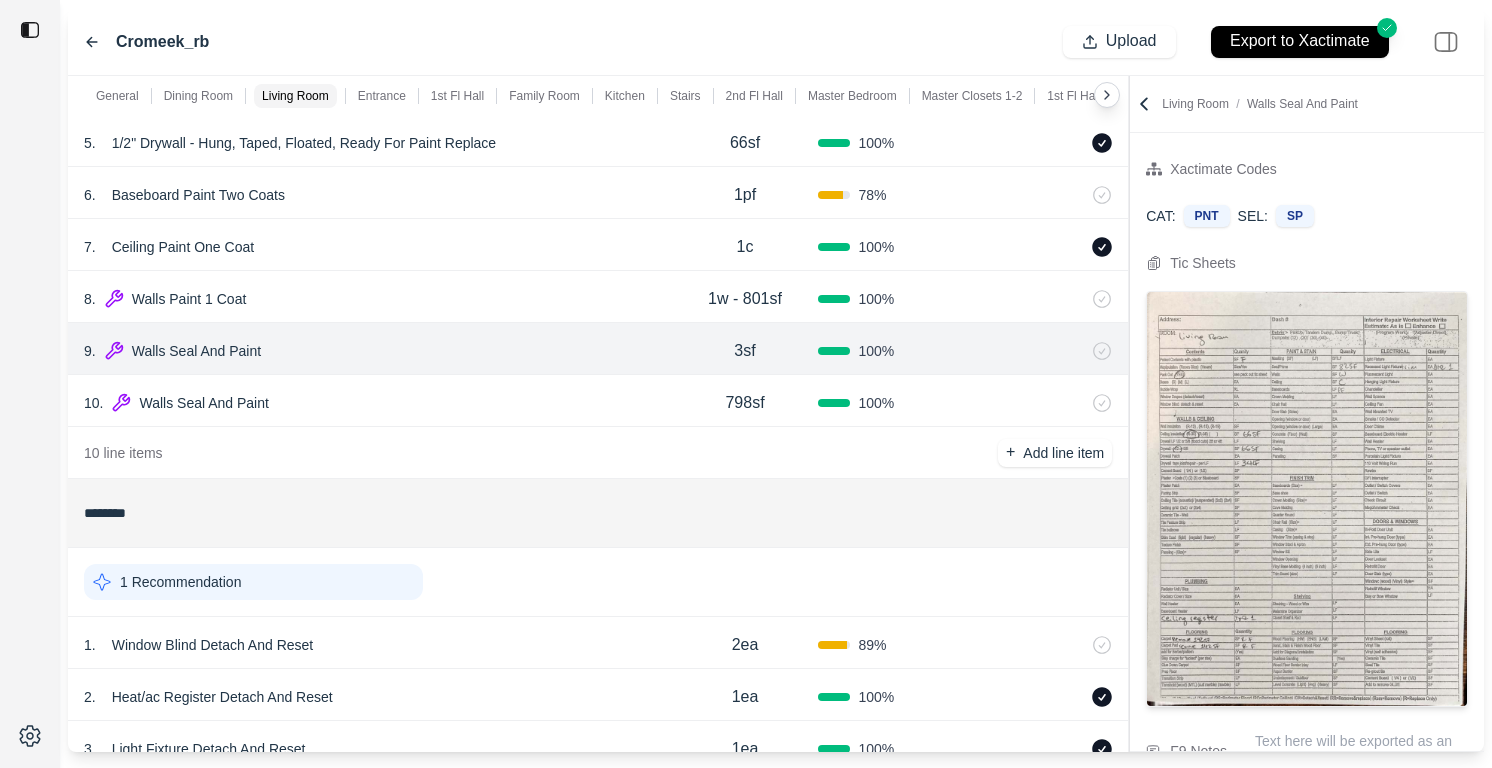 click on "10 . Walls Seal And Paint" at bounding box center (378, 403) 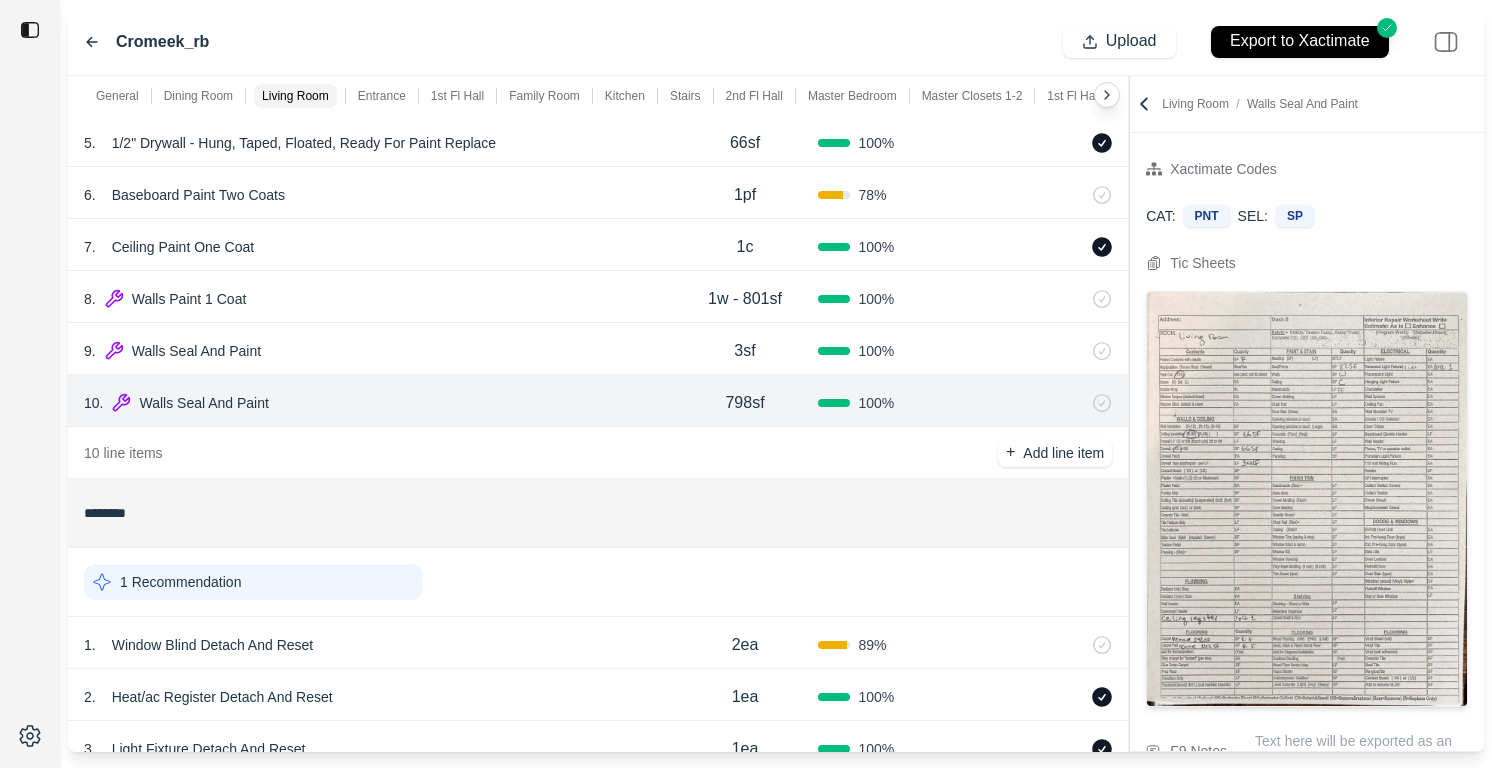 click on "8 . Walls Paint 1 Coat" at bounding box center (378, 299) 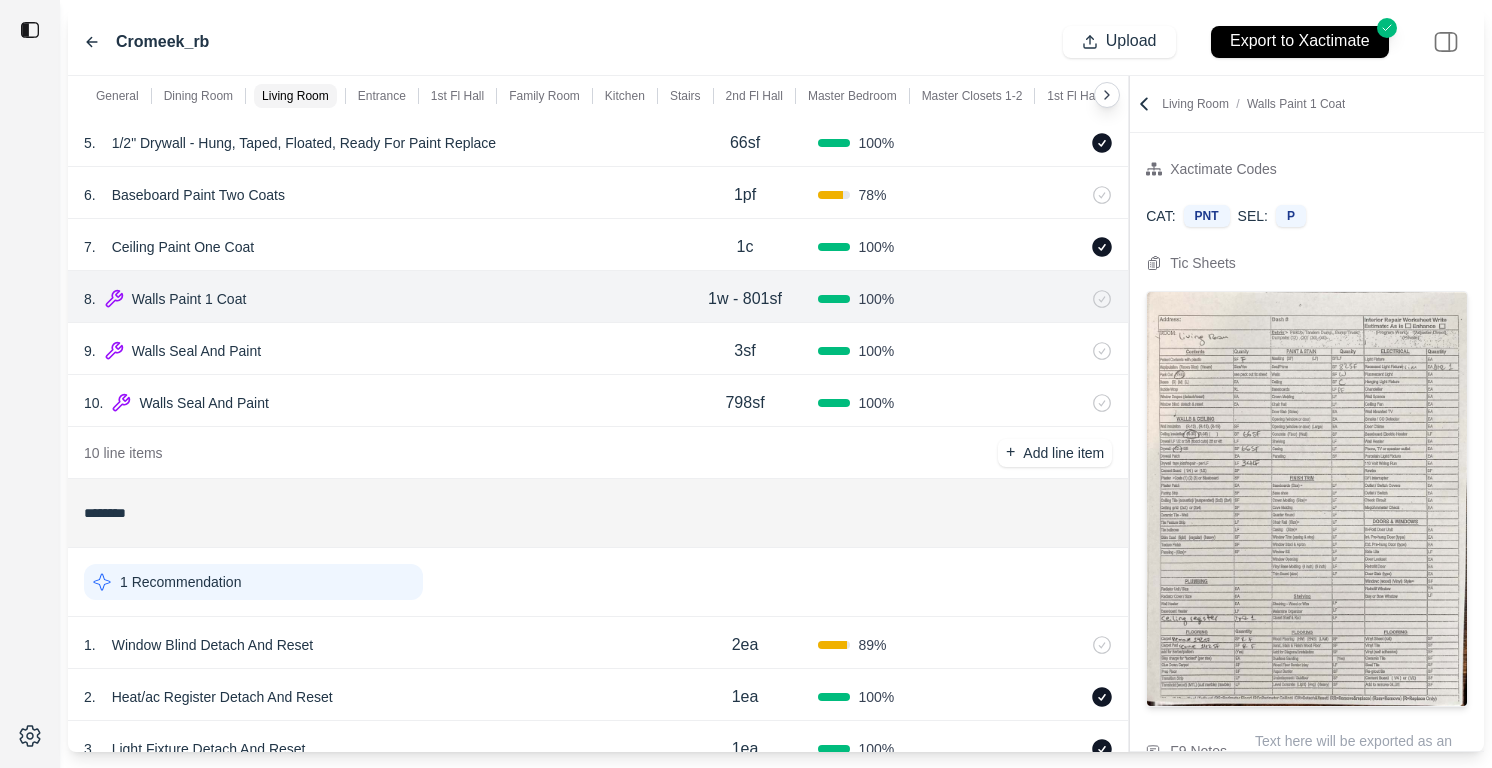 click on "10 . Walls Seal And Paint" at bounding box center (378, 403) 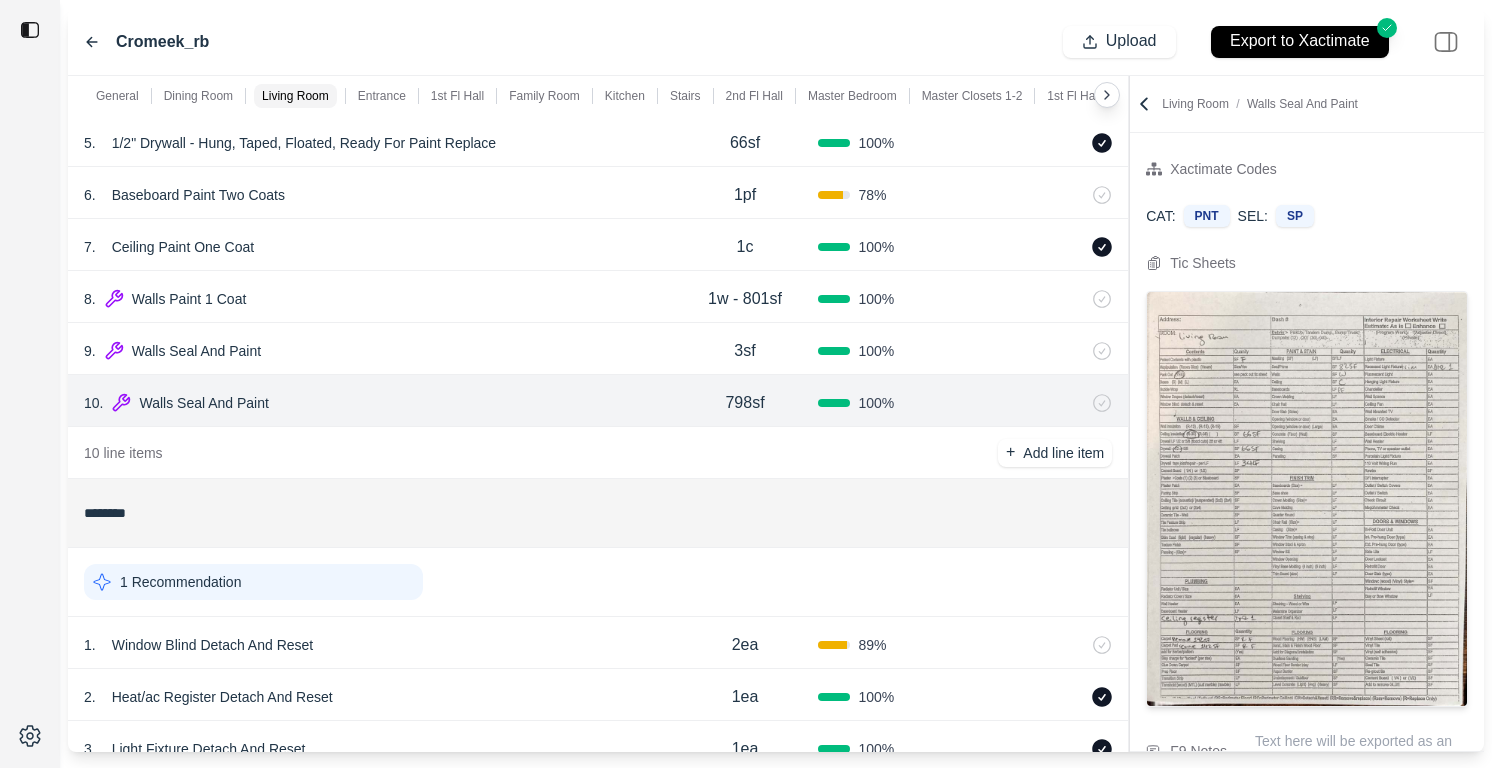 click at bounding box center [1307, 499] 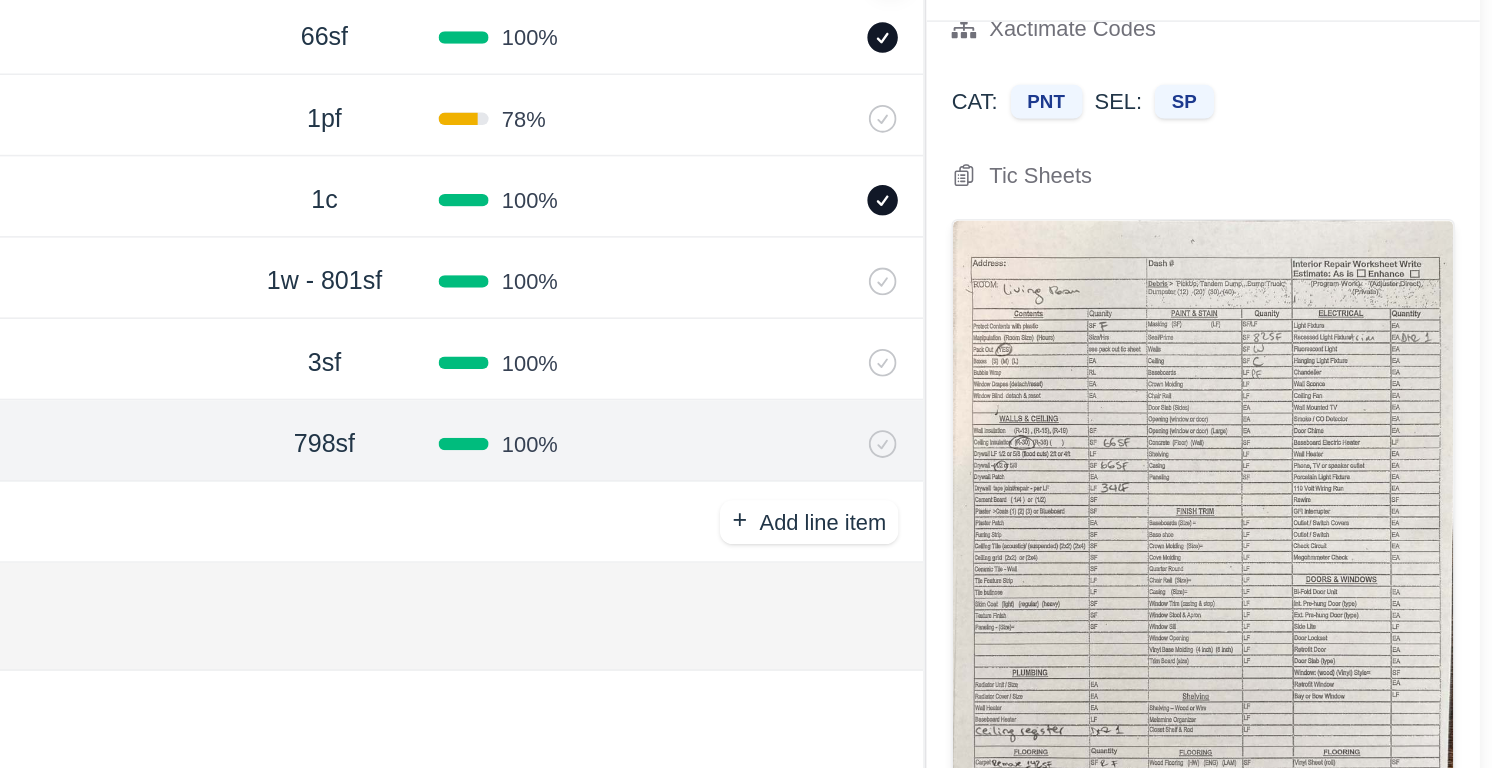 scroll, scrollTop: 37, scrollLeft: 0, axis: vertical 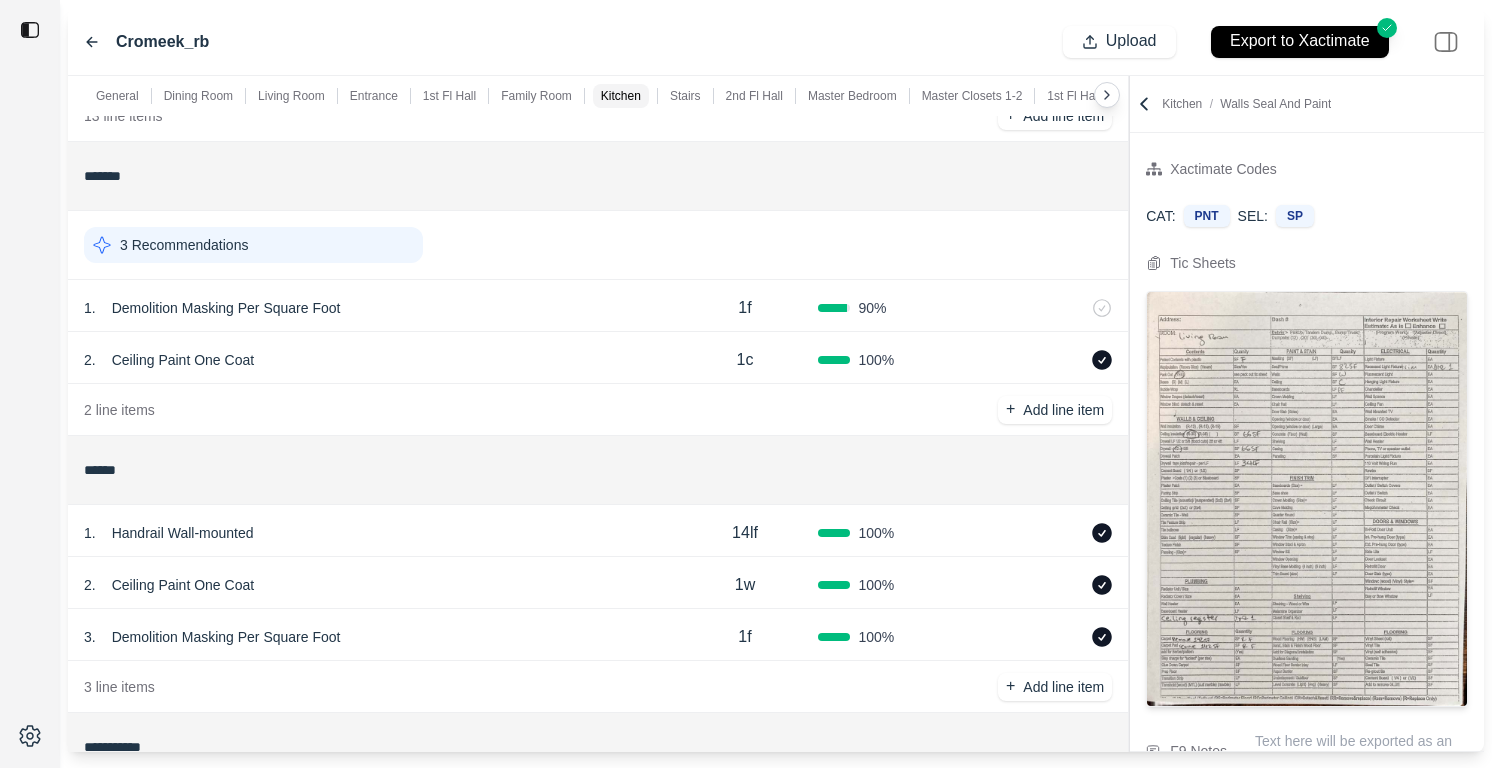 click 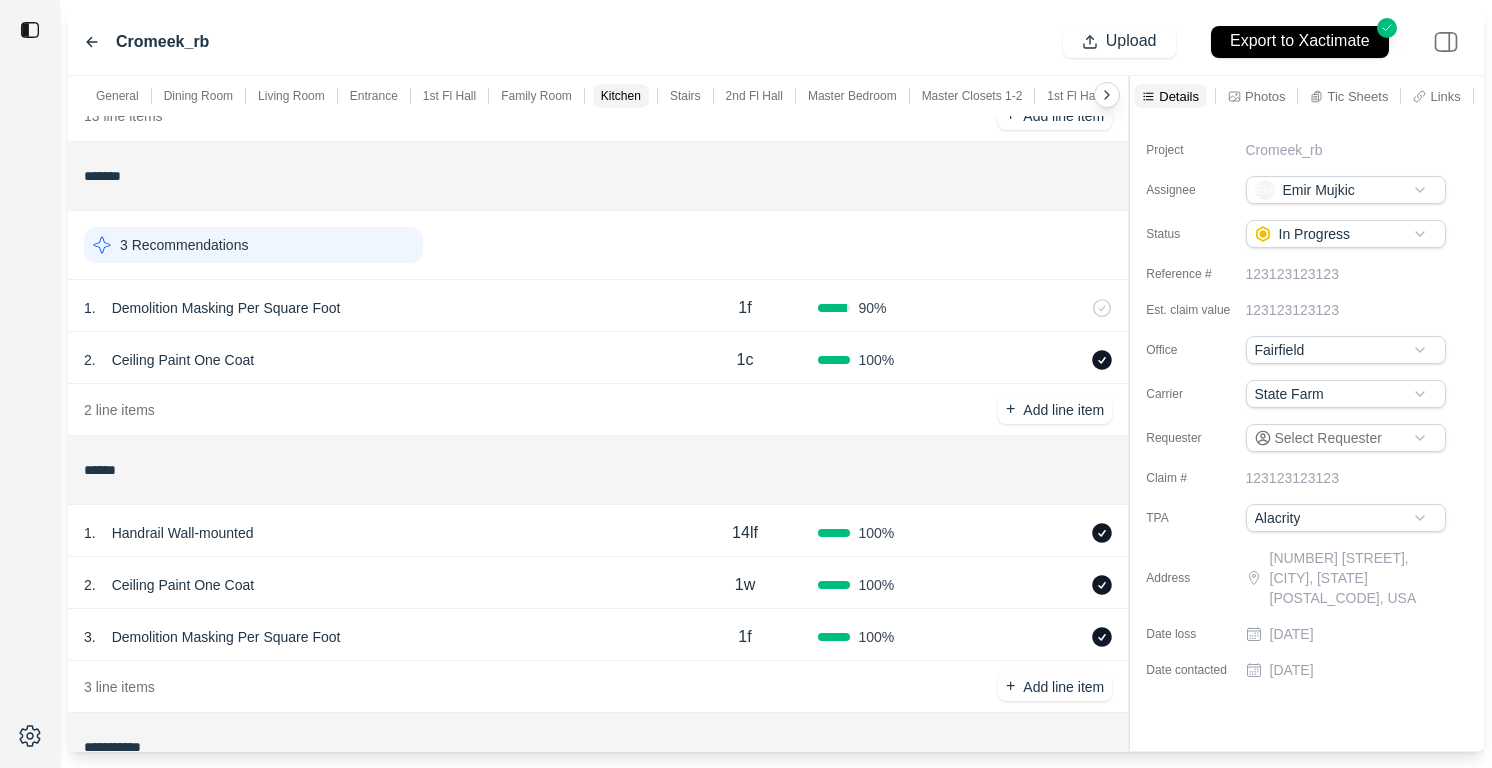 click on "Details Photos Tic Sheets Links Notes Other" at bounding box center (1307, 96) 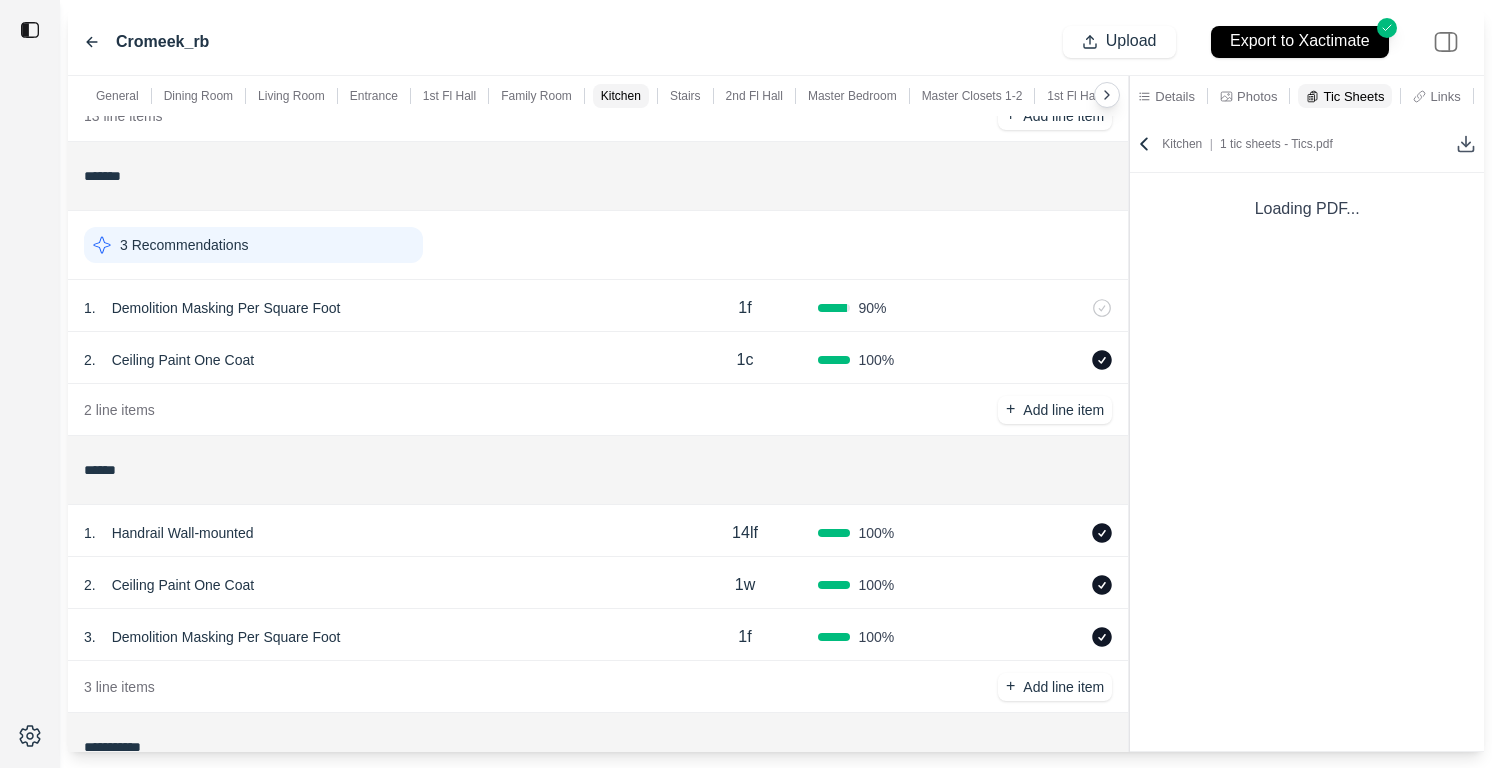 scroll, scrollTop: 1, scrollLeft: 0, axis: vertical 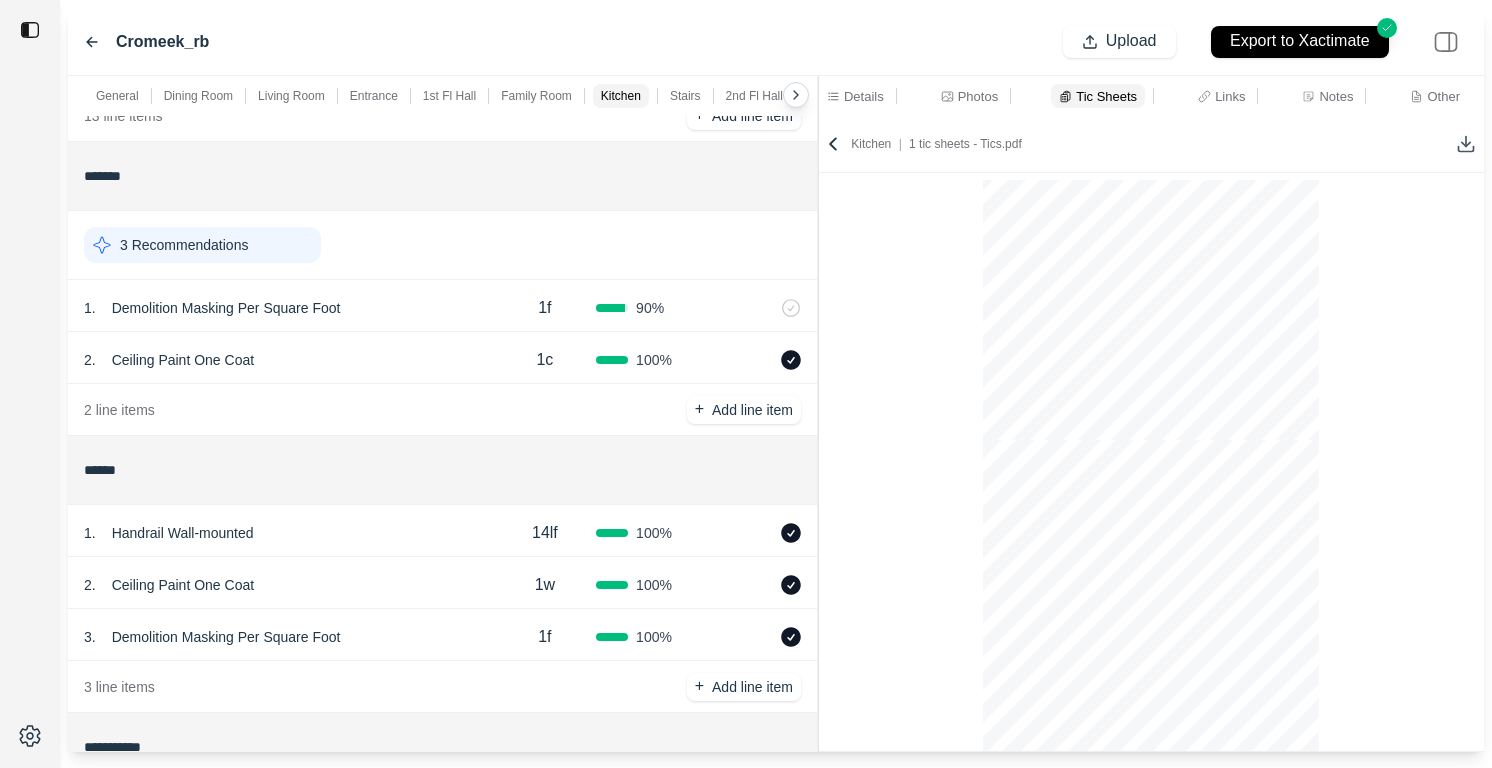 click on "**********" at bounding box center (776, 414) 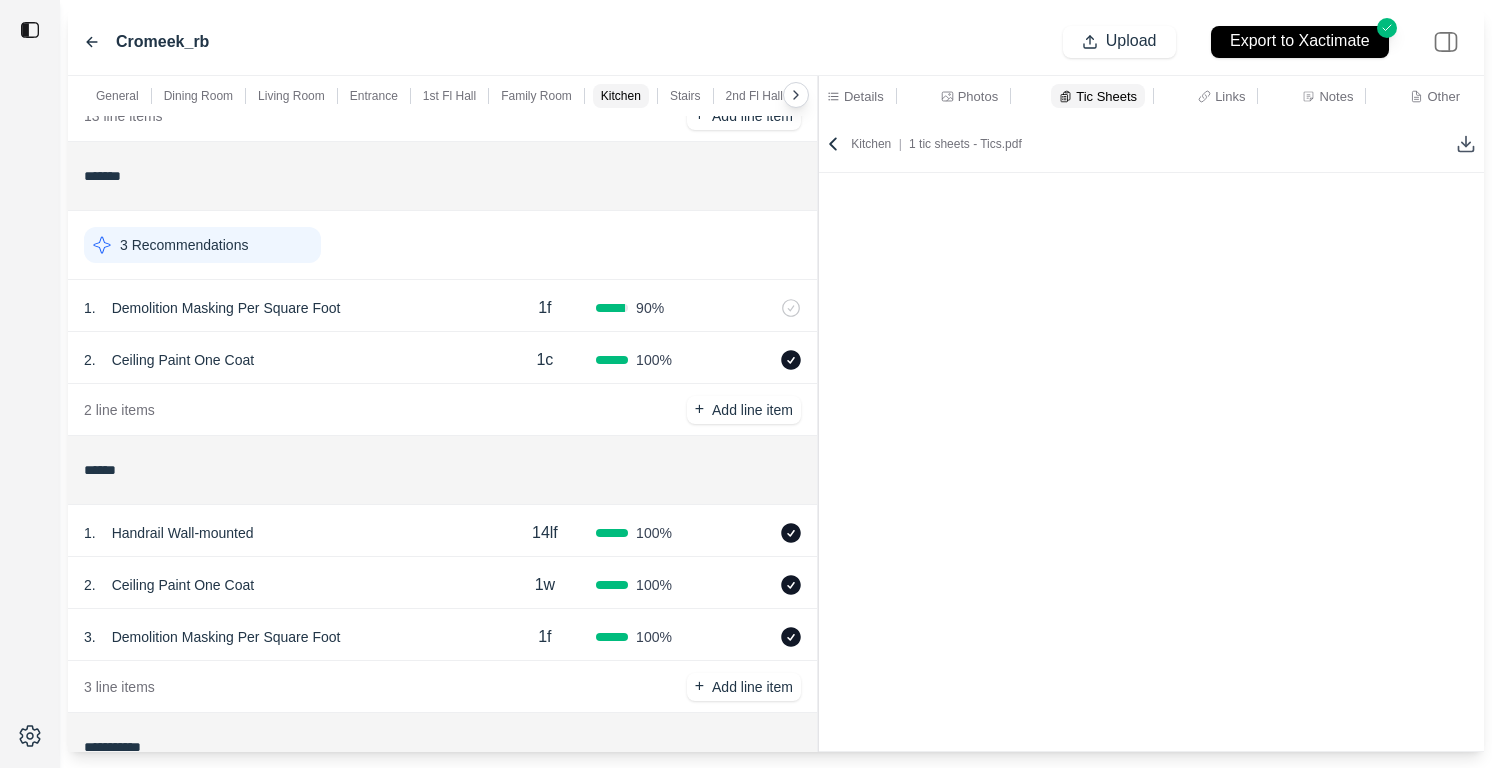 scroll, scrollTop: 0, scrollLeft: 0, axis: both 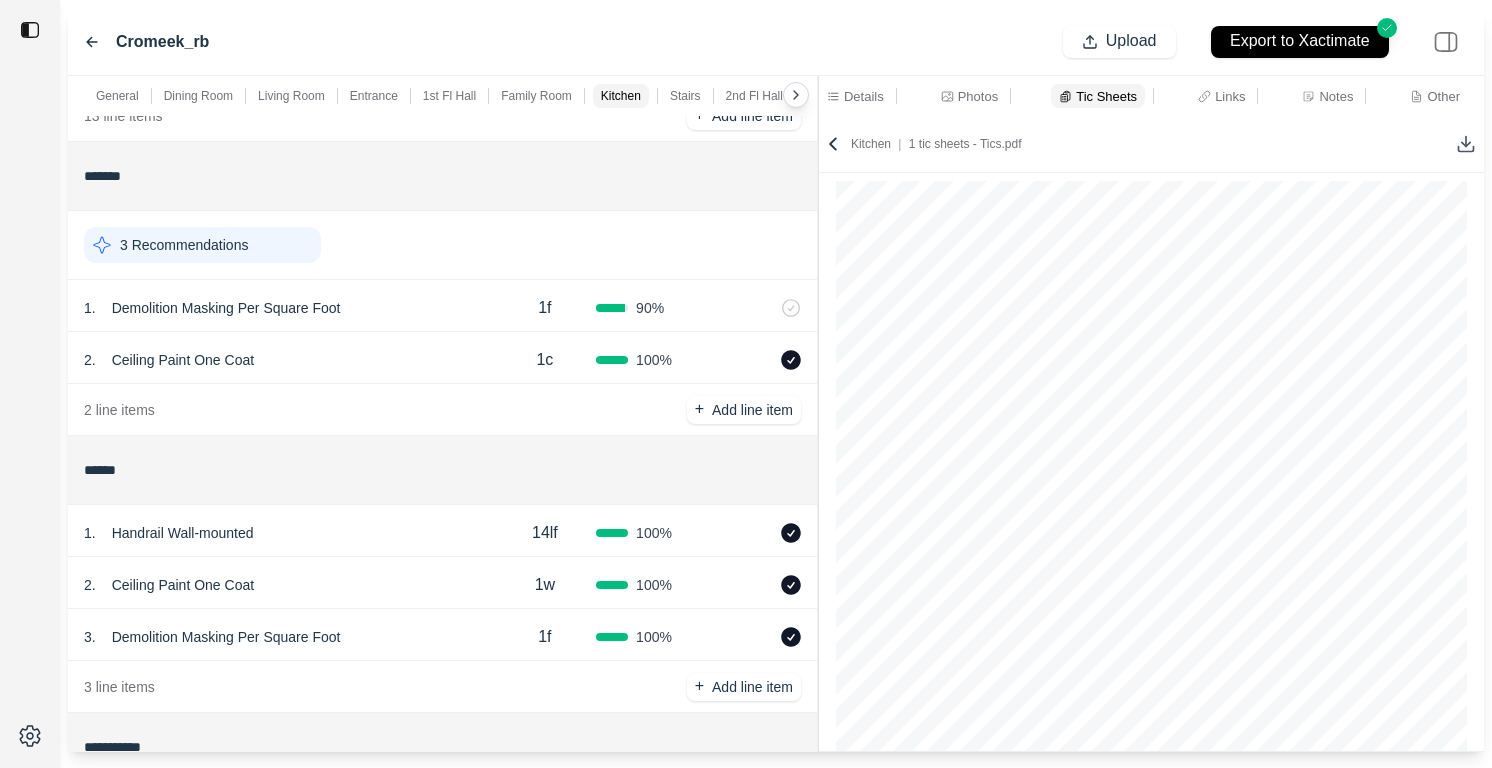 click on "Living Room" at bounding box center (291, 96) 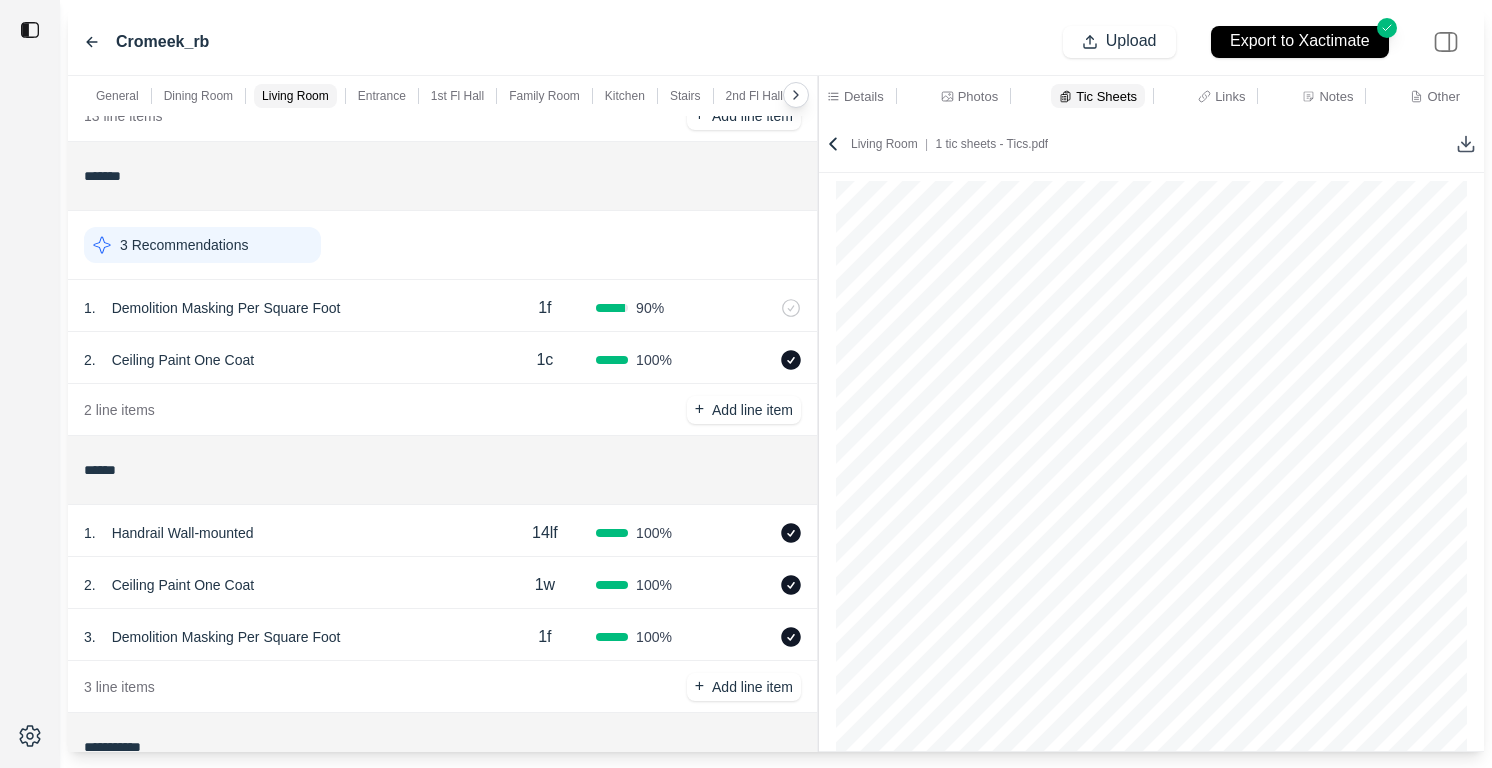 scroll, scrollTop: 3121, scrollLeft: 0, axis: vertical 